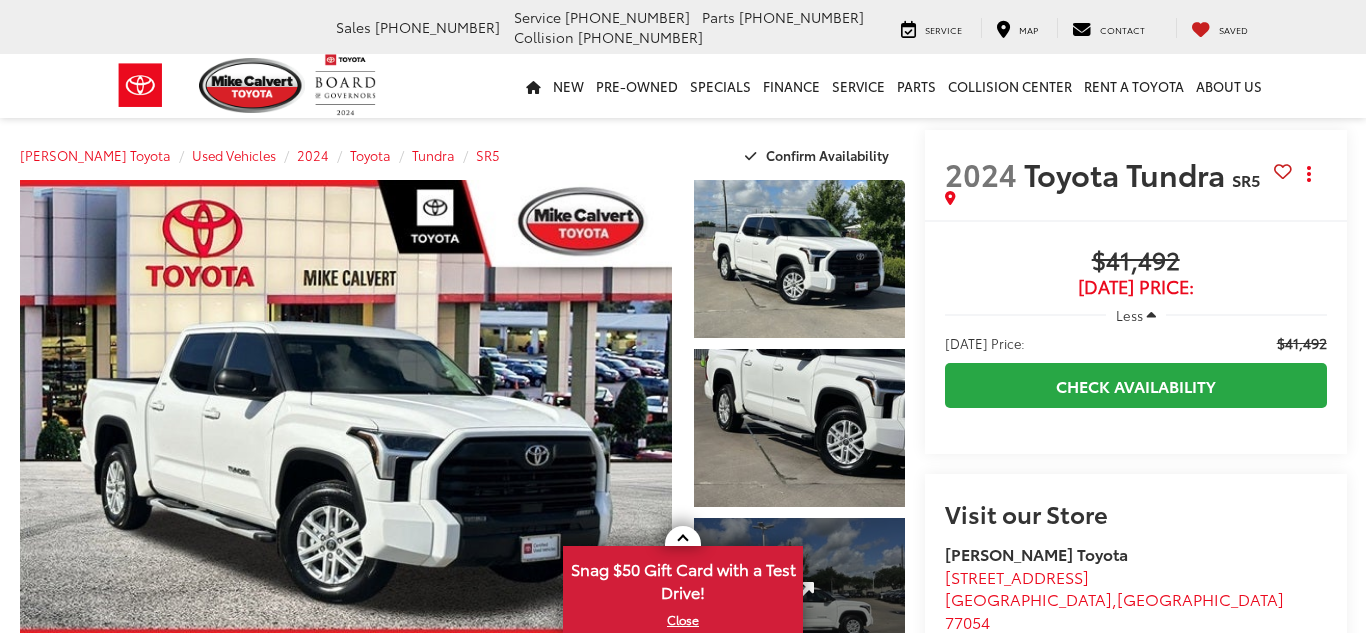 scroll, scrollTop: 0, scrollLeft: 0, axis: both 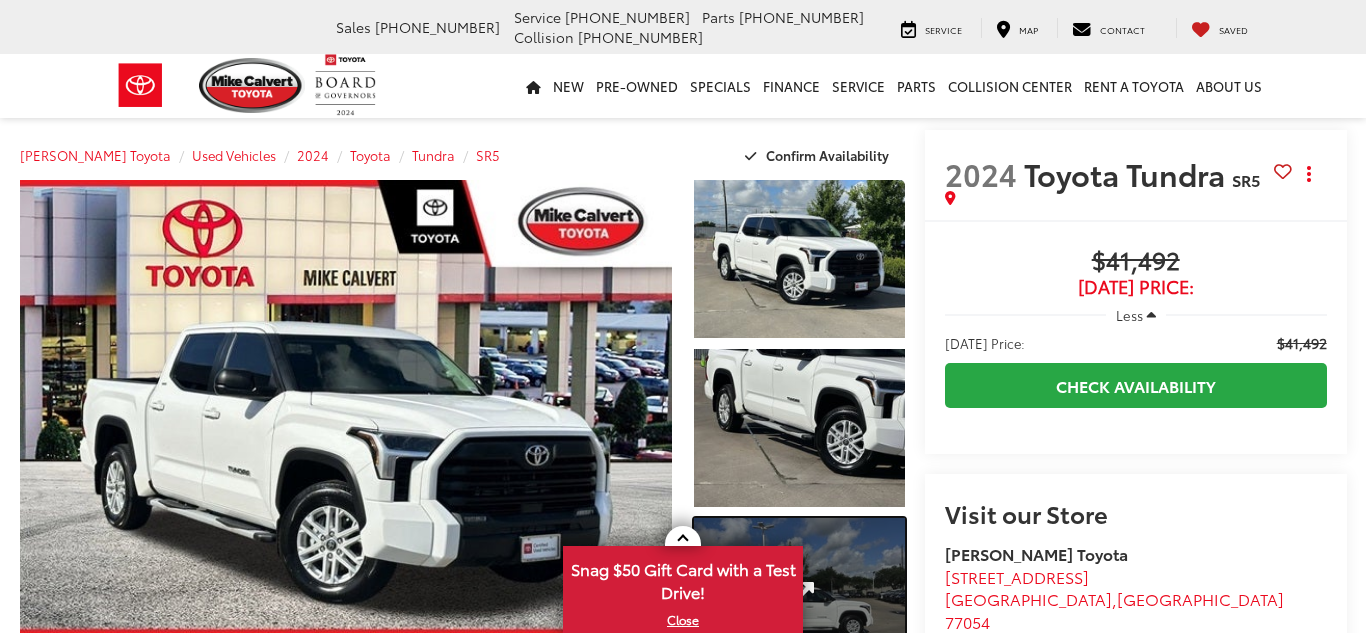 click at bounding box center [799, 597] 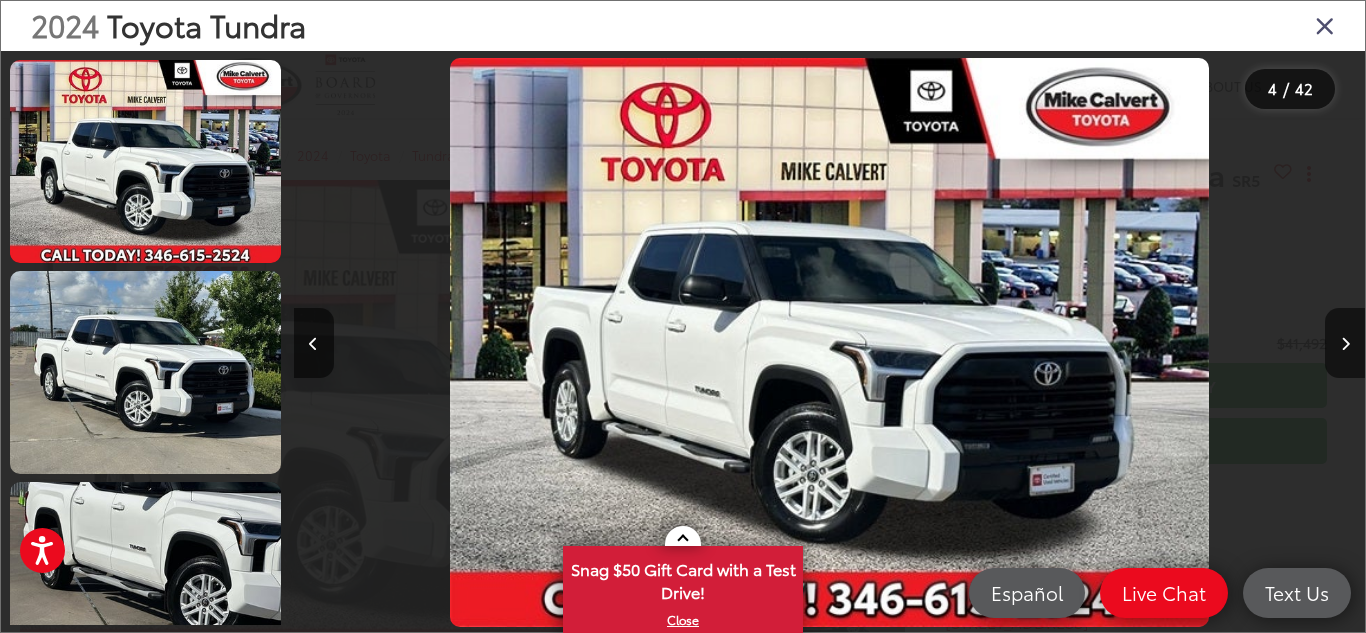 scroll, scrollTop: 515, scrollLeft: 0, axis: vertical 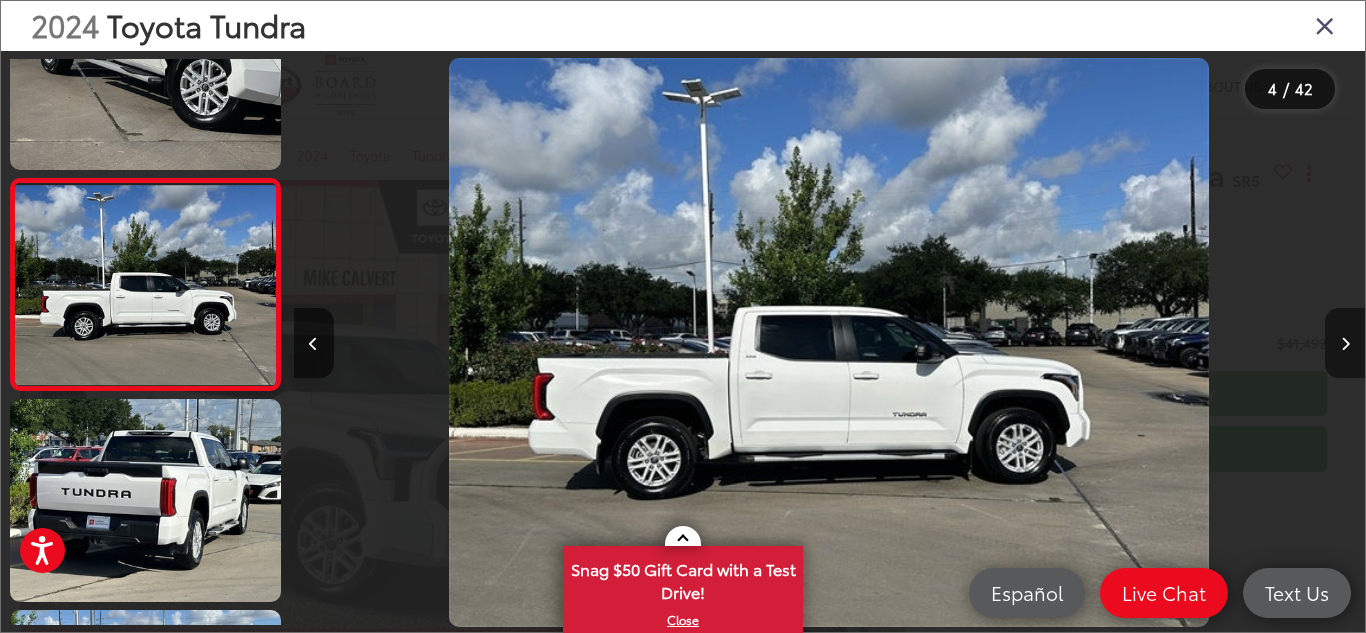 click at bounding box center (1345, 344) 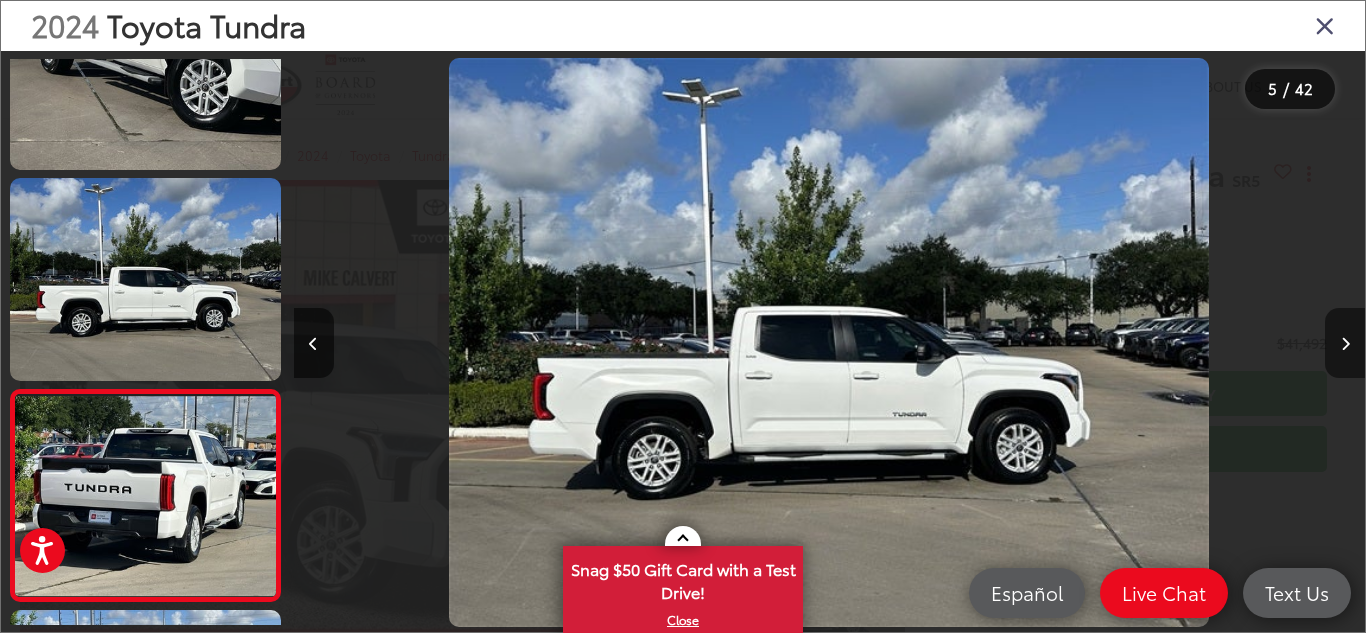 scroll, scrollTop: 0, scrollLeft: 3618, axis: horizontal 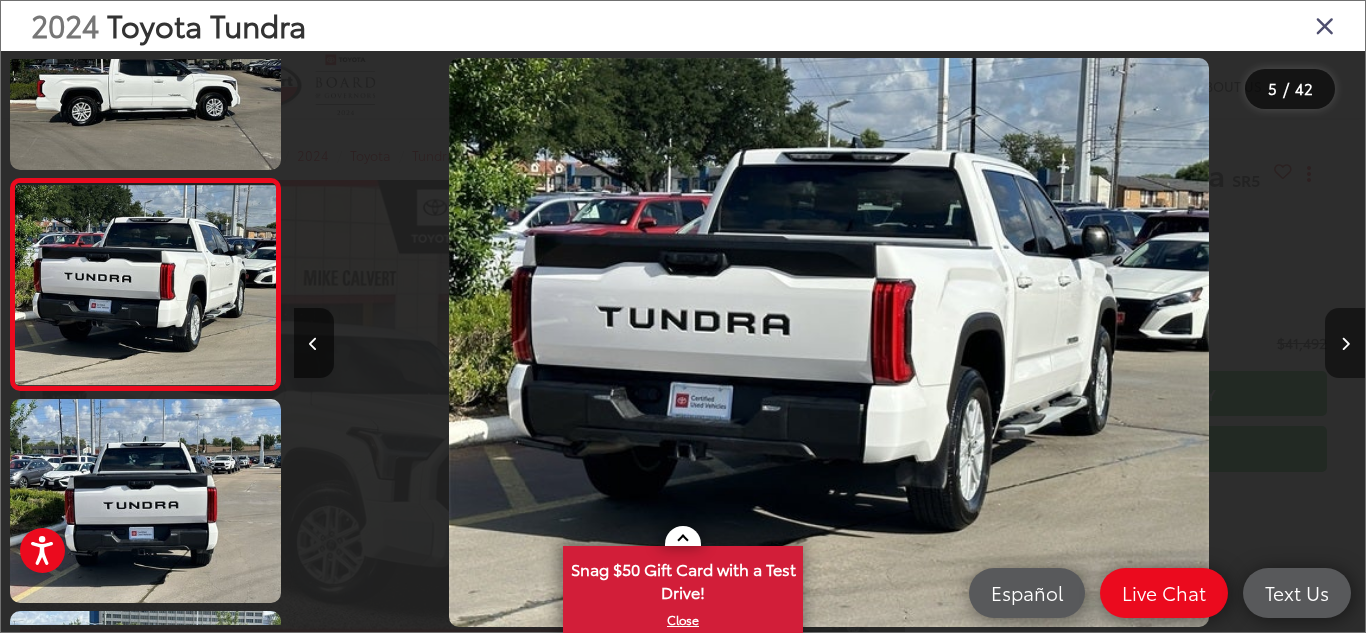 click at bounding box center (1345, 344) 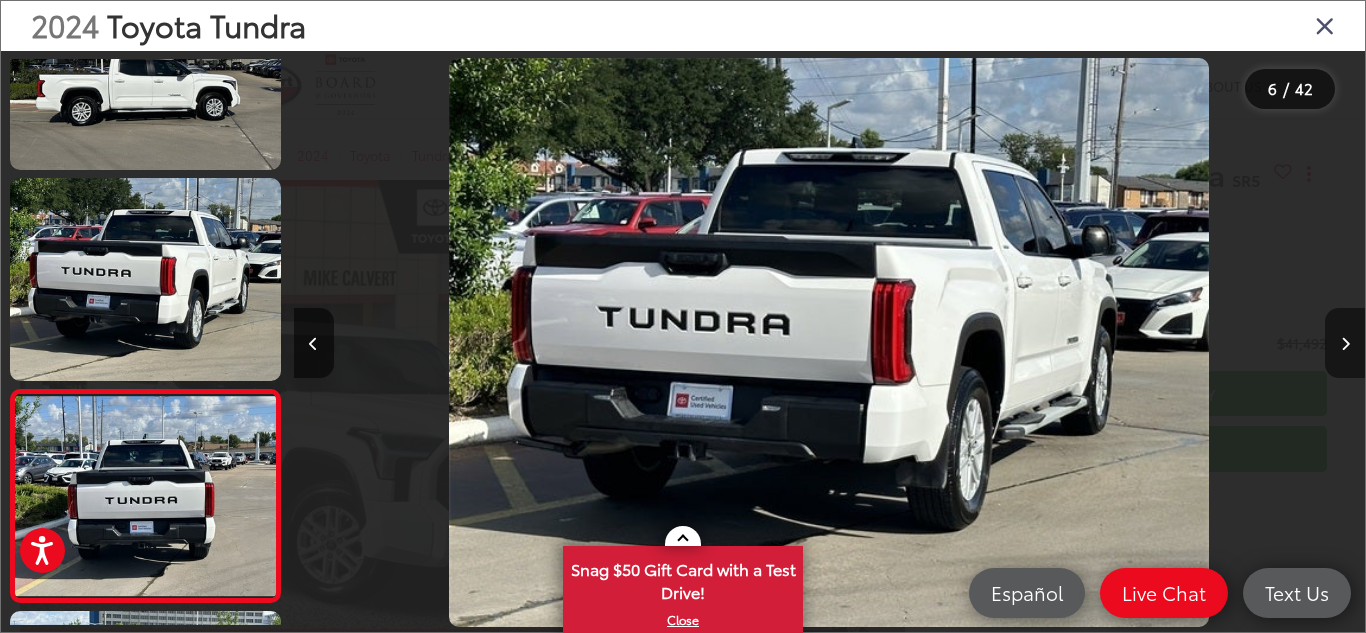 scroll, scrollTop: 0, scrollLeft: 4744, axis: horizontal 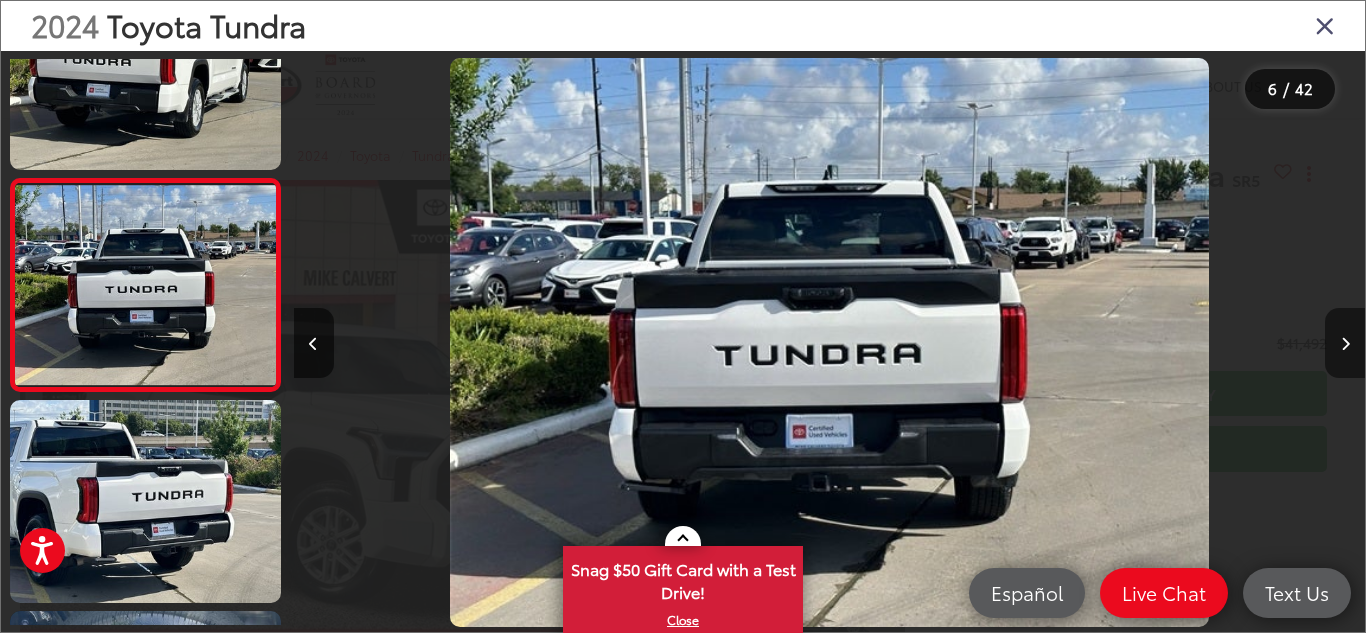 click at bounding box center [1345, 344] 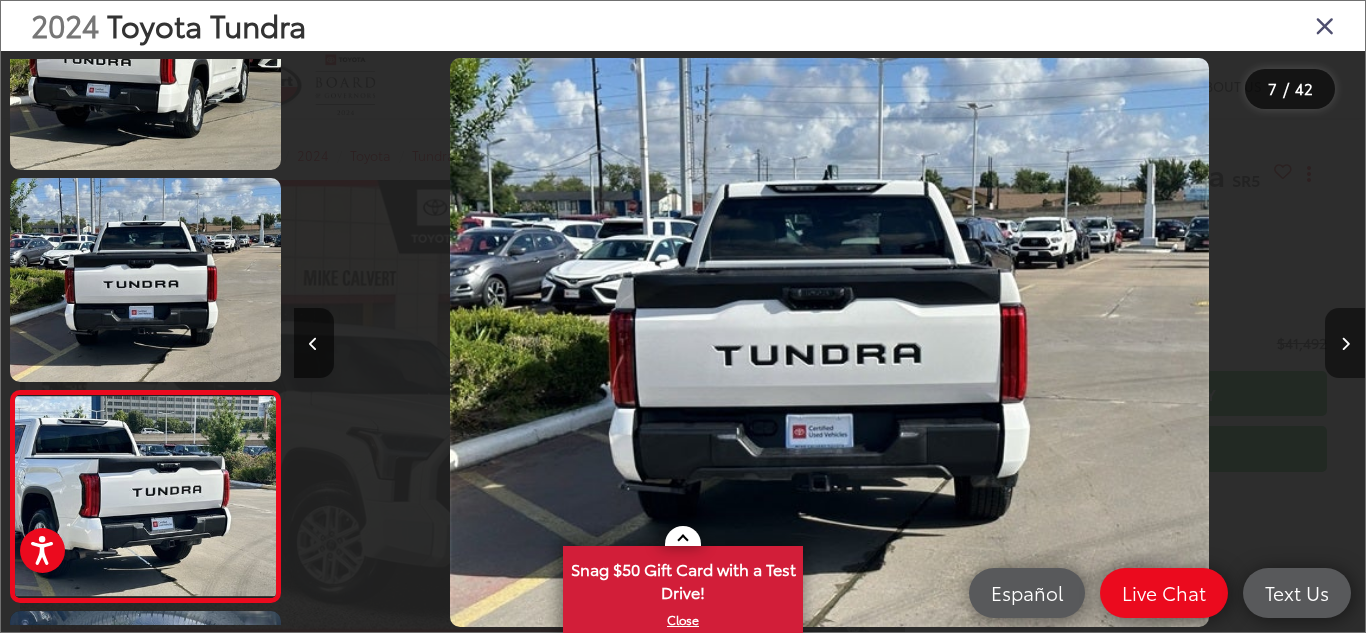 scroll, scrollTop: 0, scrollLeft: 5760, axis: horizontal 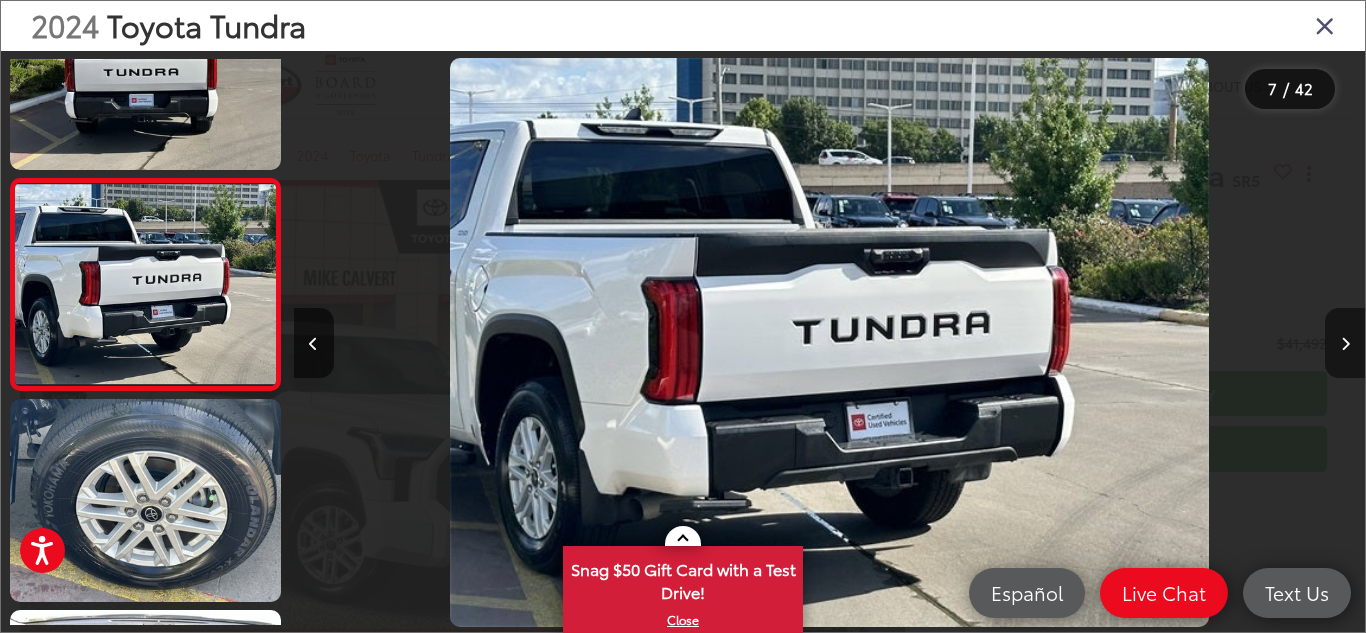 click at bounding box center [1345, 344] 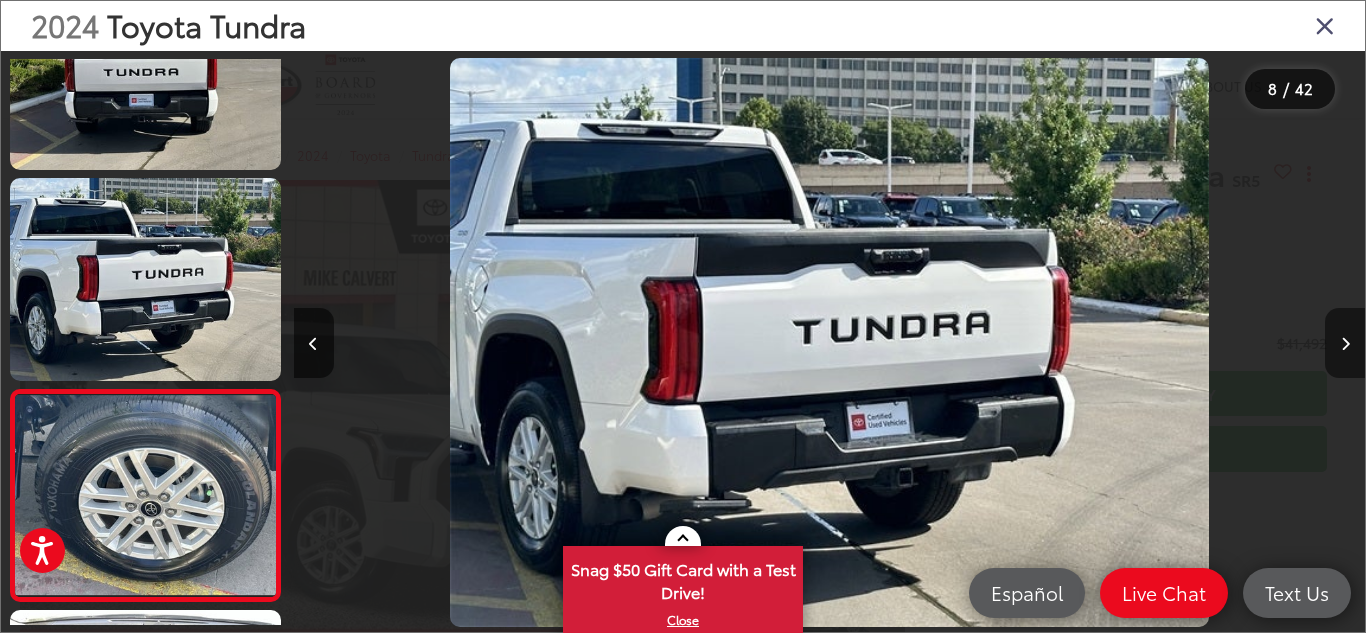 scroll, scrollTop: 0, scrollLeft: 6942, axis: horizontal 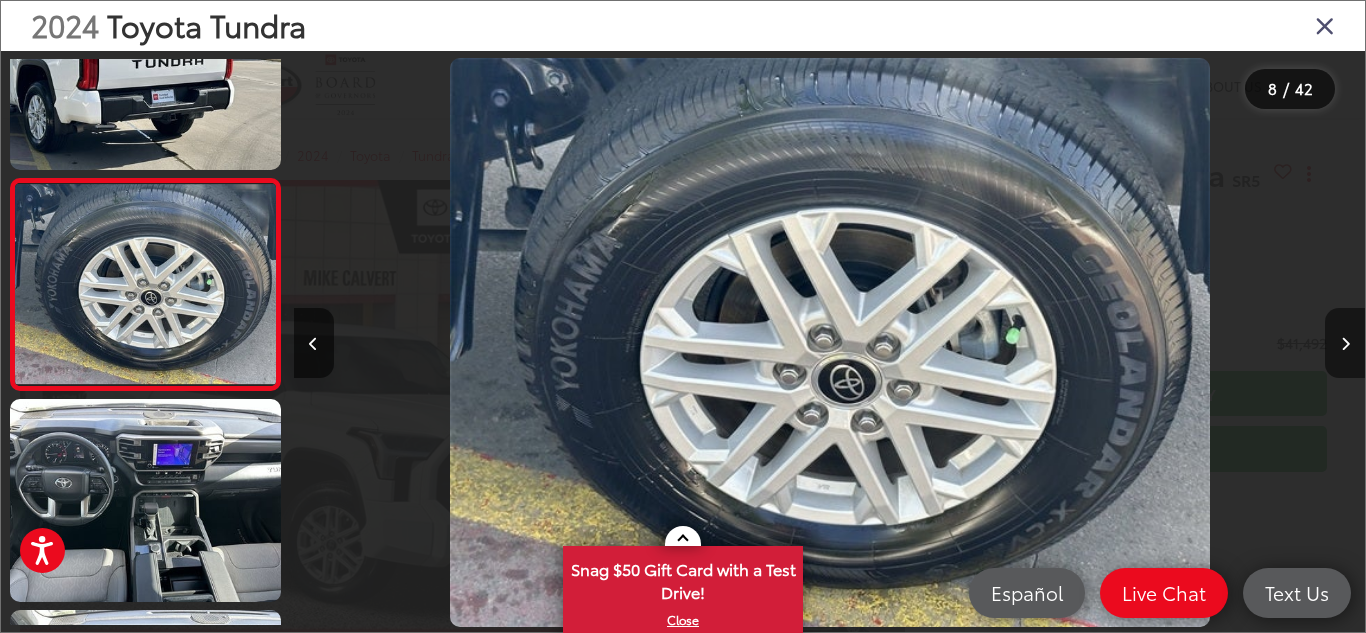 click at bounding box center [1345, 344] 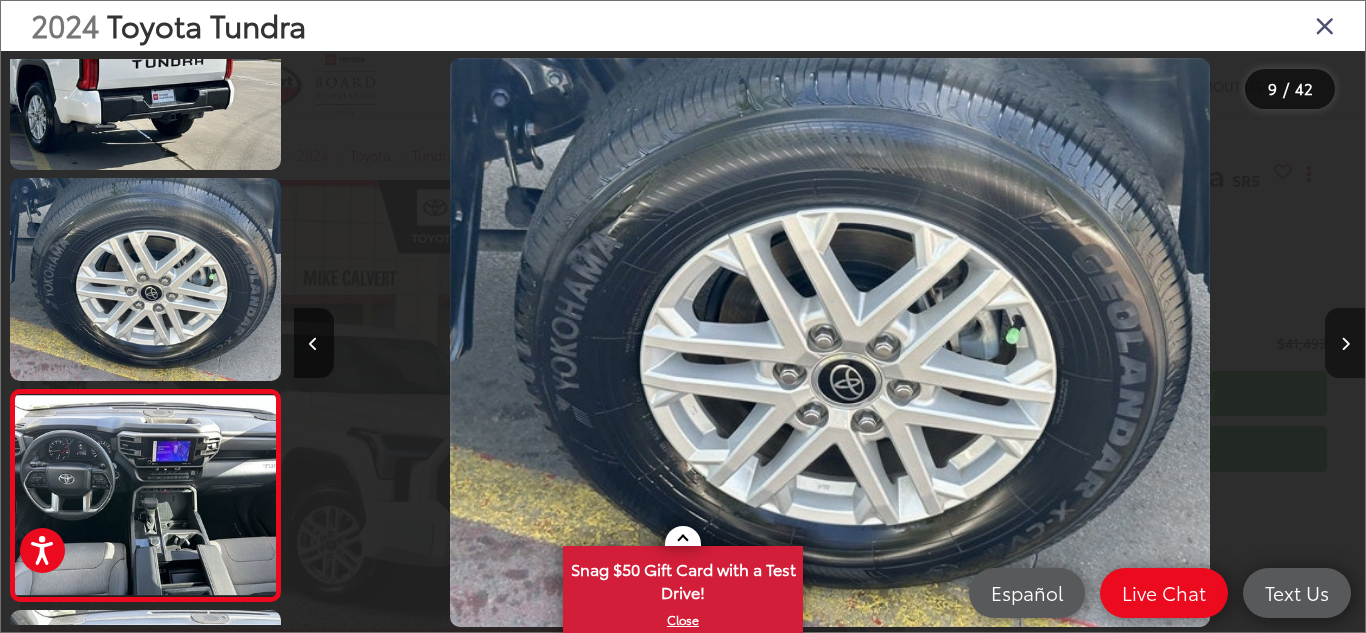 scroll, scrollTop: 0, scrollLeft: 7630, axis: horizontal 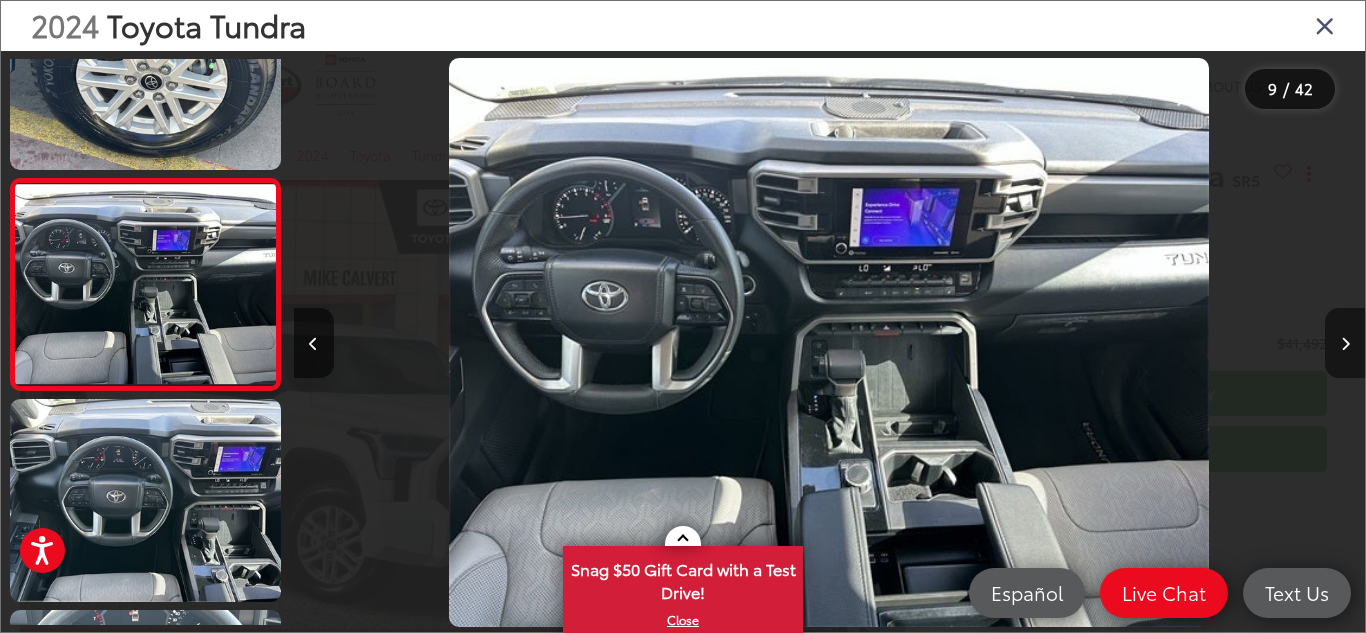 click at bounding box center [1345, 344] 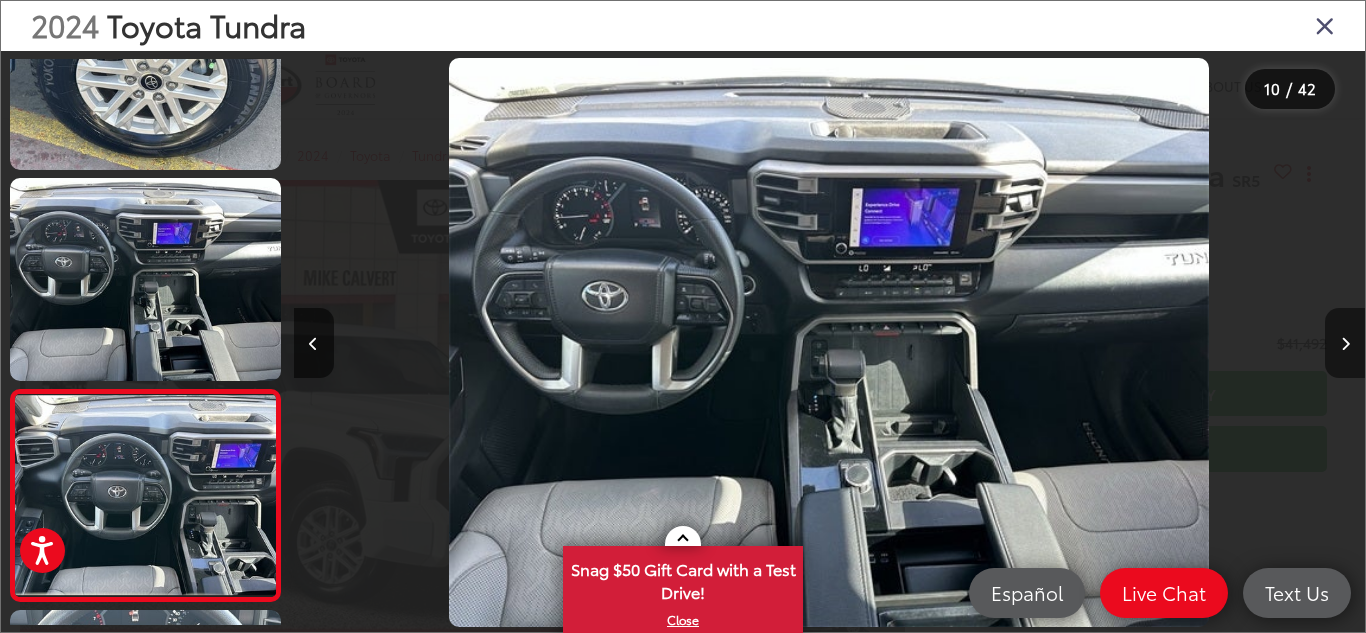 scroll, scrollTop: 0, scrollLeft: 8670, axis: horizontal 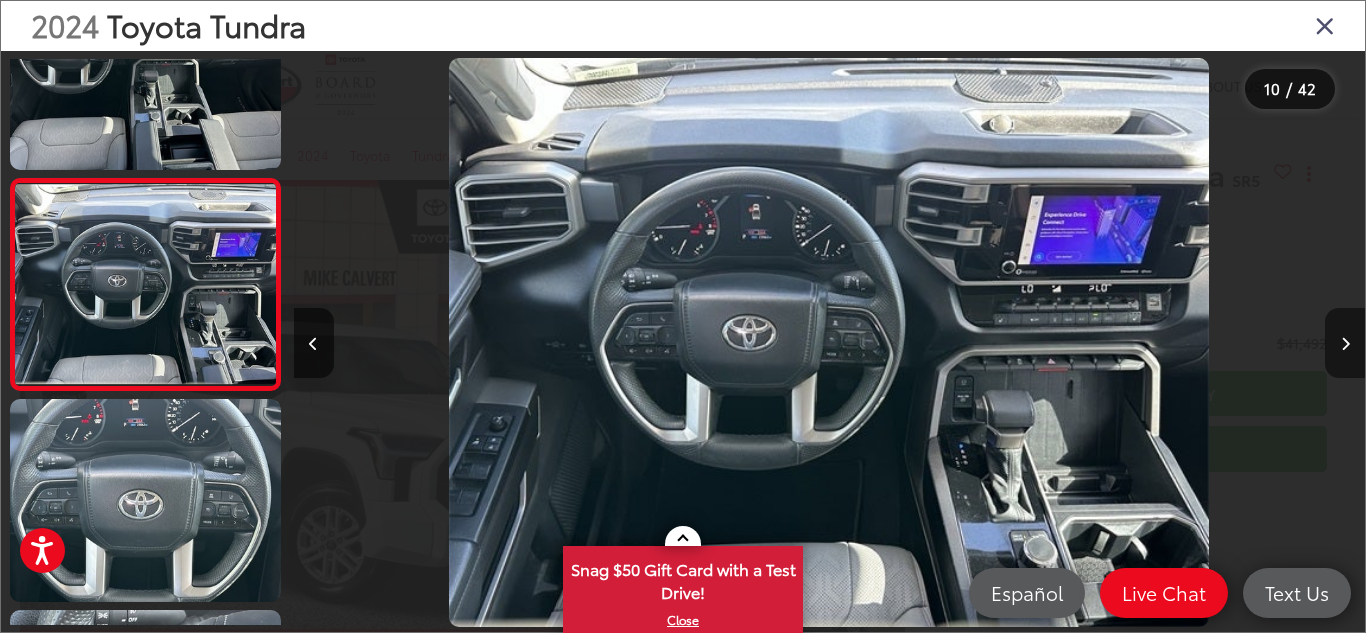 click at bounding box center [1345, 344] 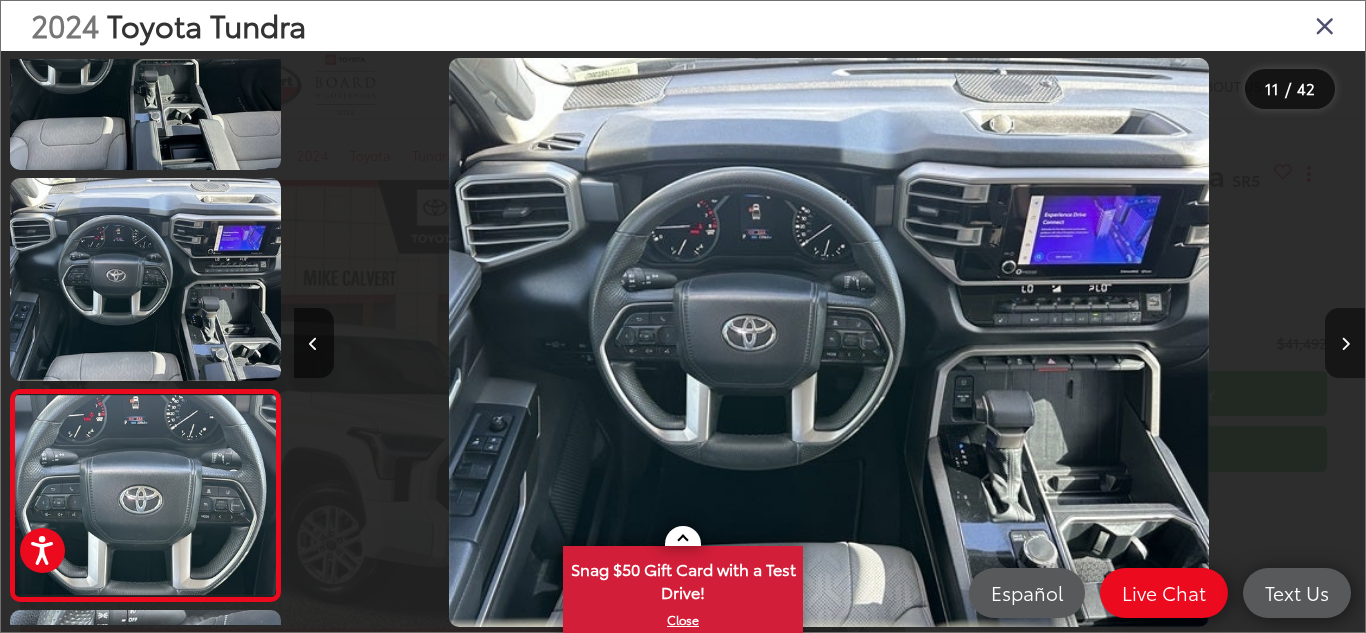 scroll, scrollTop: 0, scrollLeft: 9773, axis: horizontal 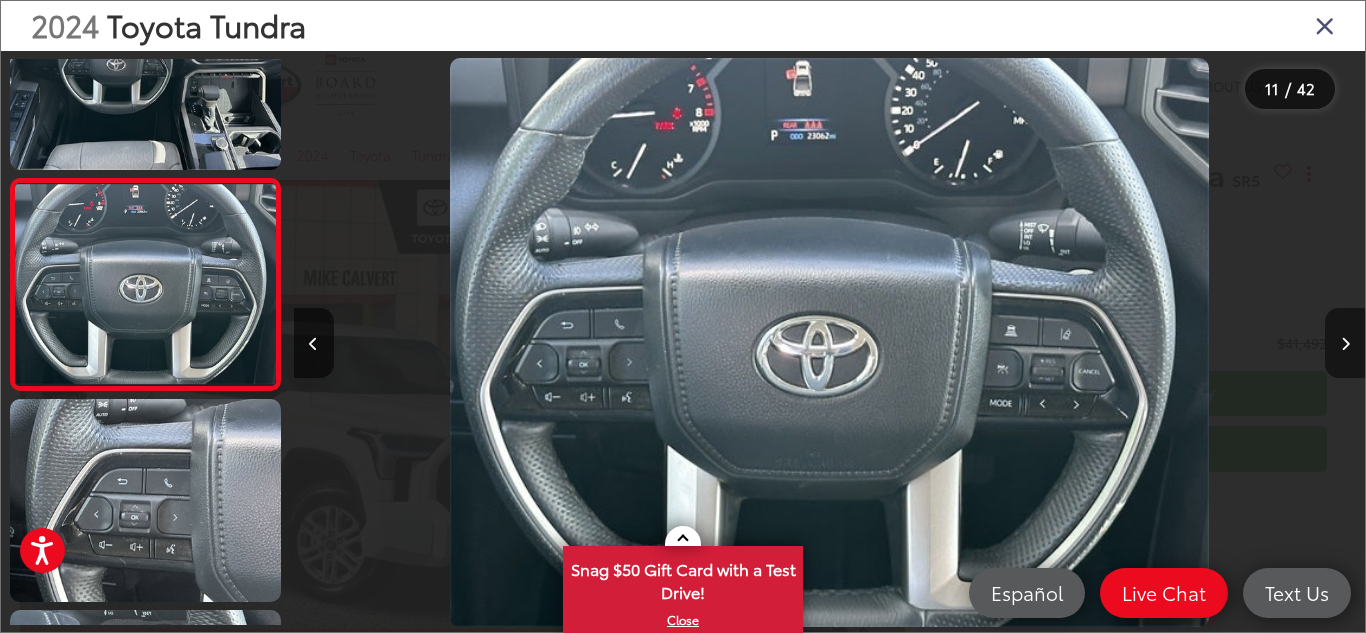 click at bounding box center (1345, 344) 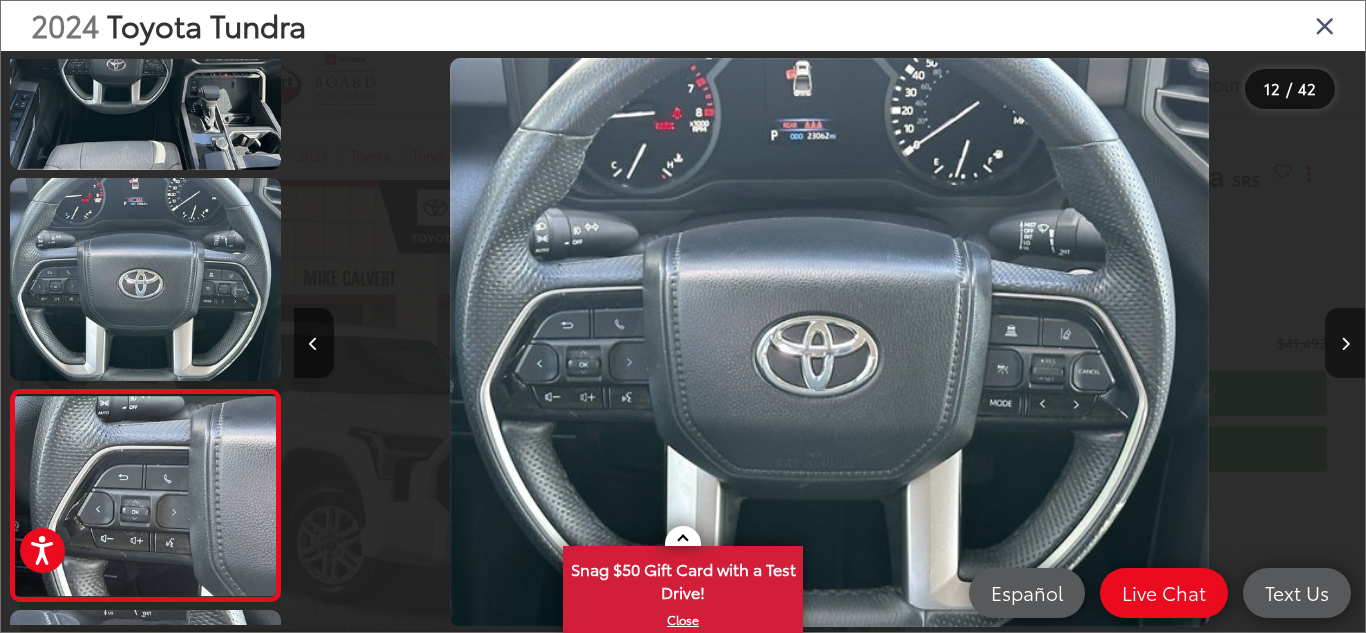 scroll 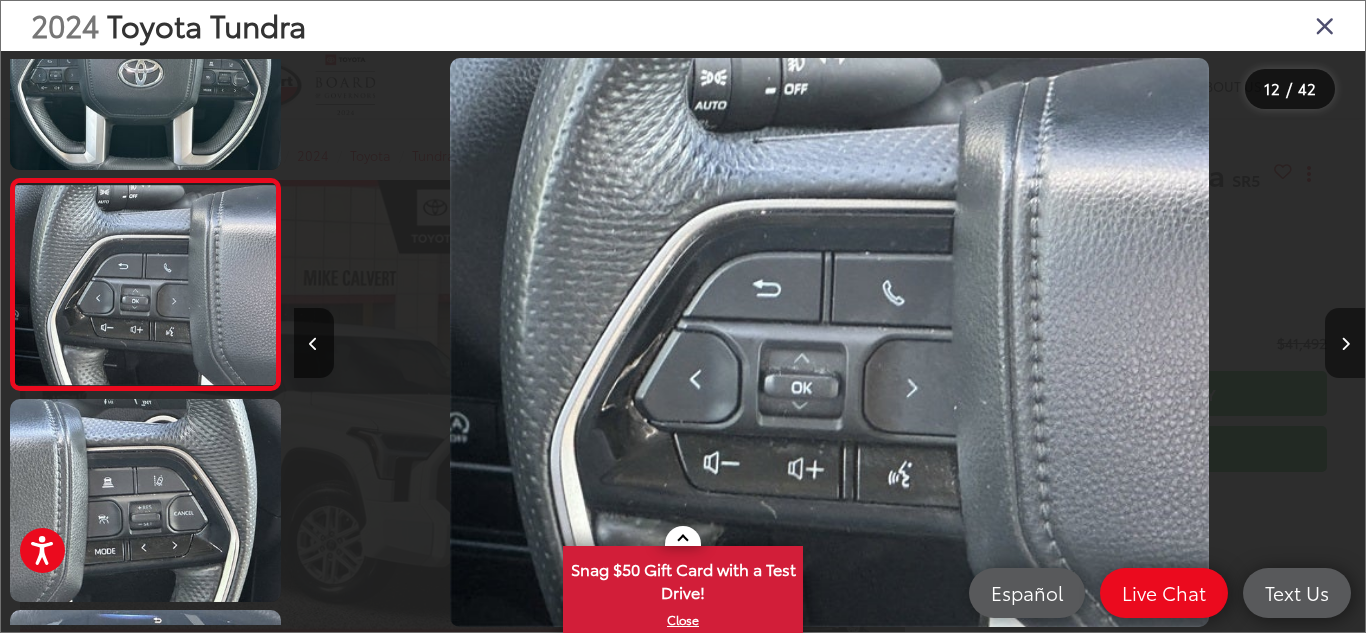 click at bounding box center [1345, 344] 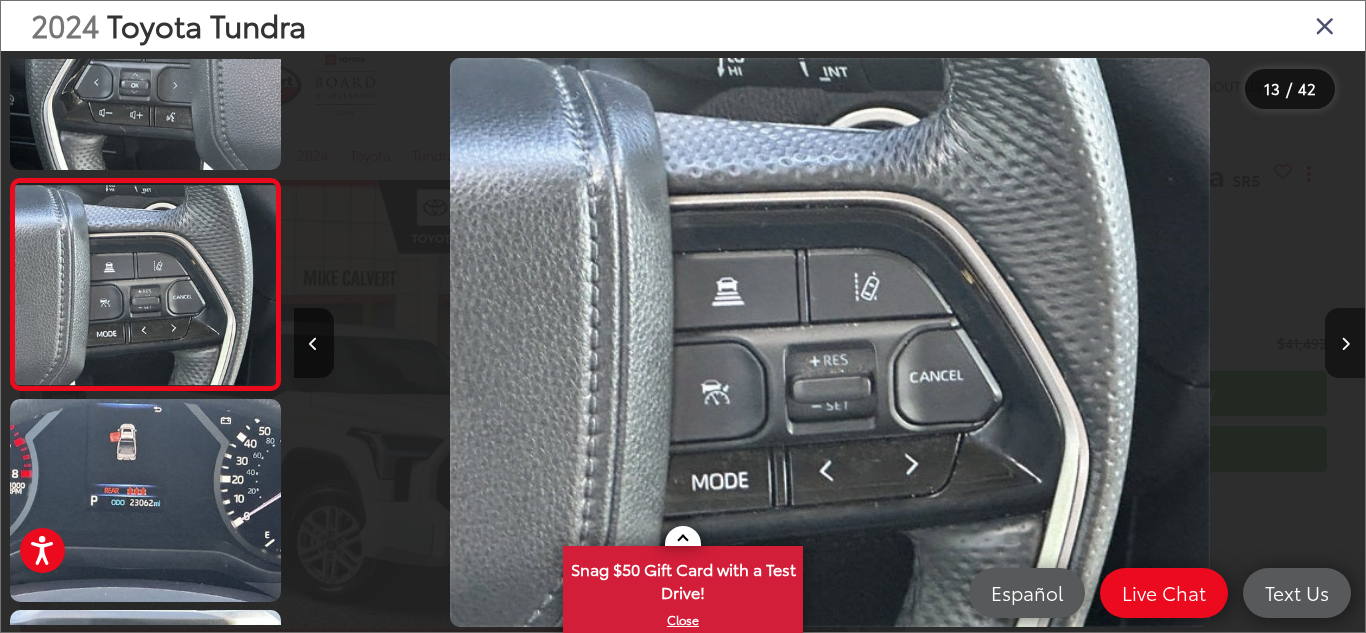click at bounding box center (1345, 344) 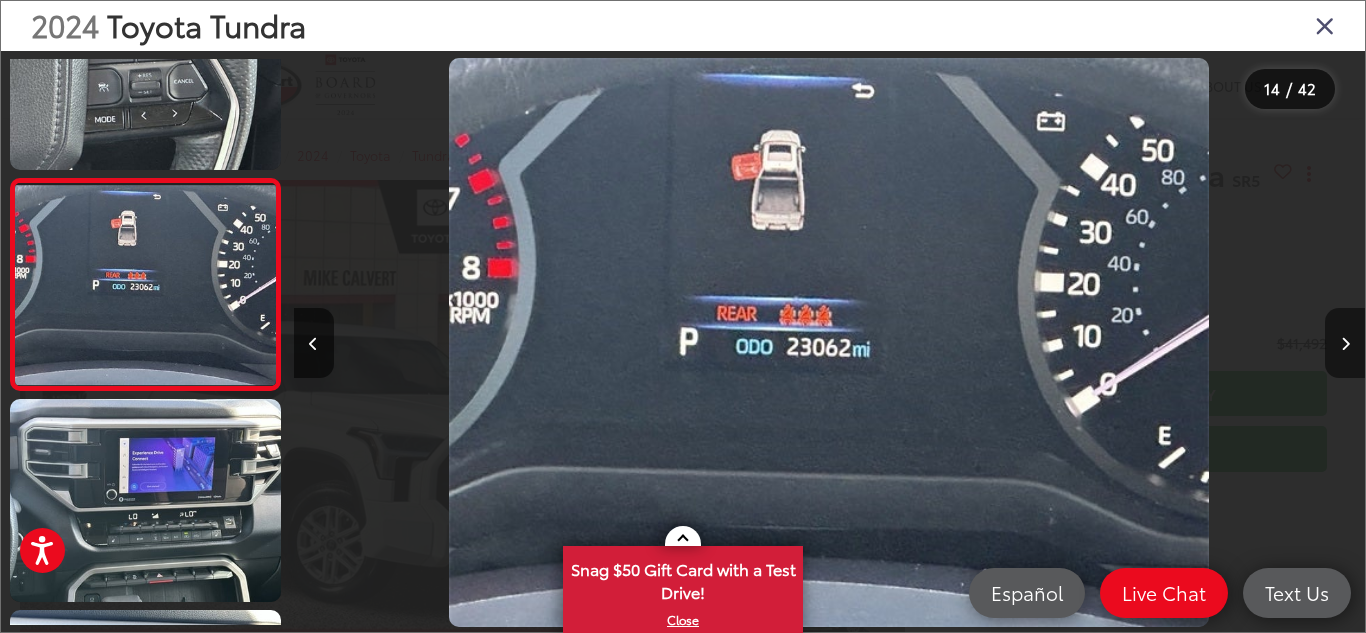 click at bounding box center (1345, 344) 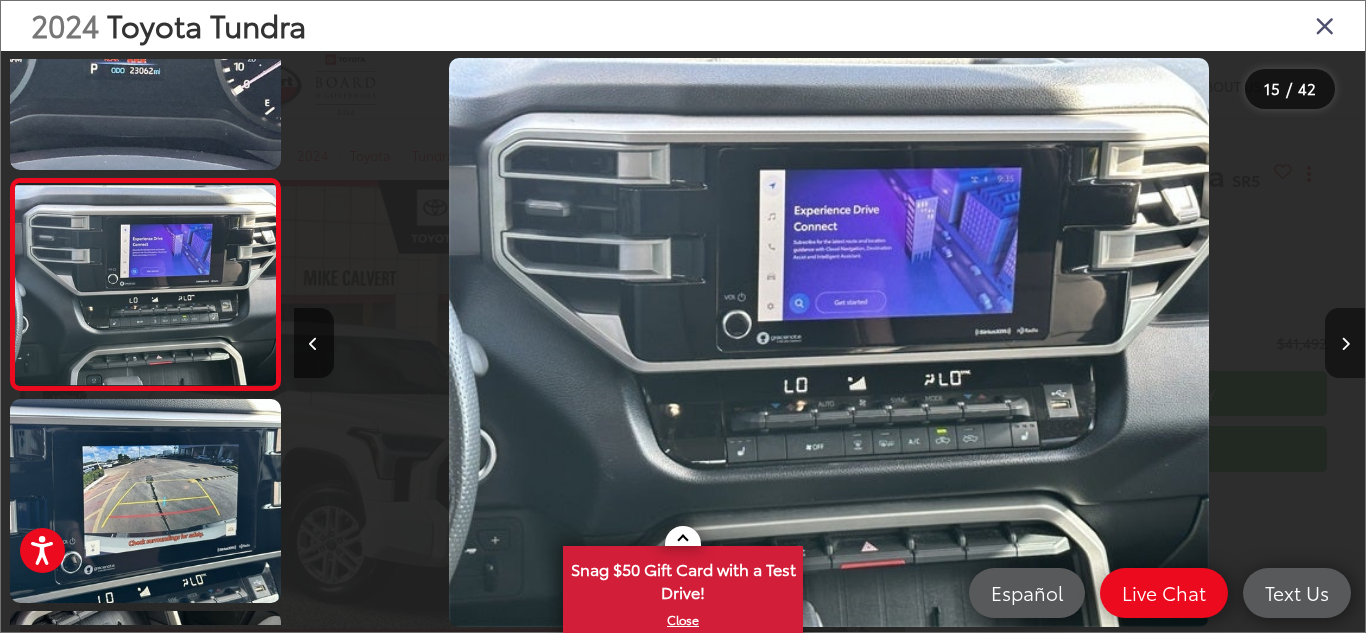 click at bounding box center (1345, 344) 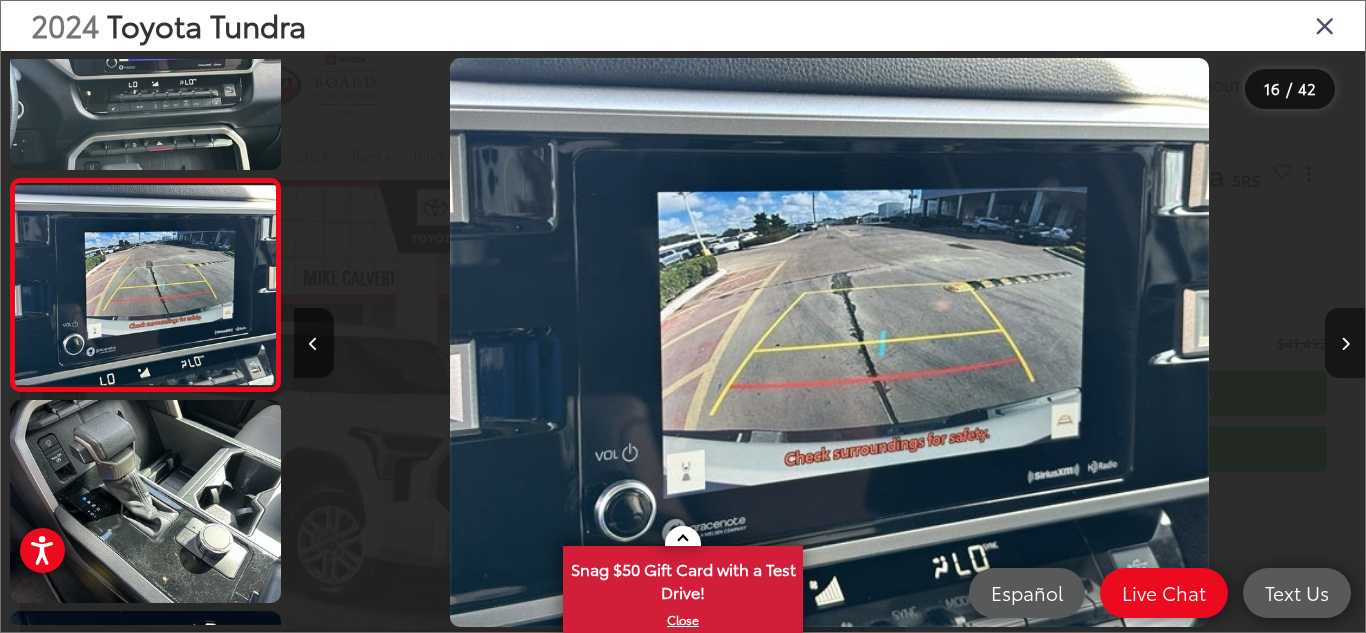 click at bounding box center (1345, 344) 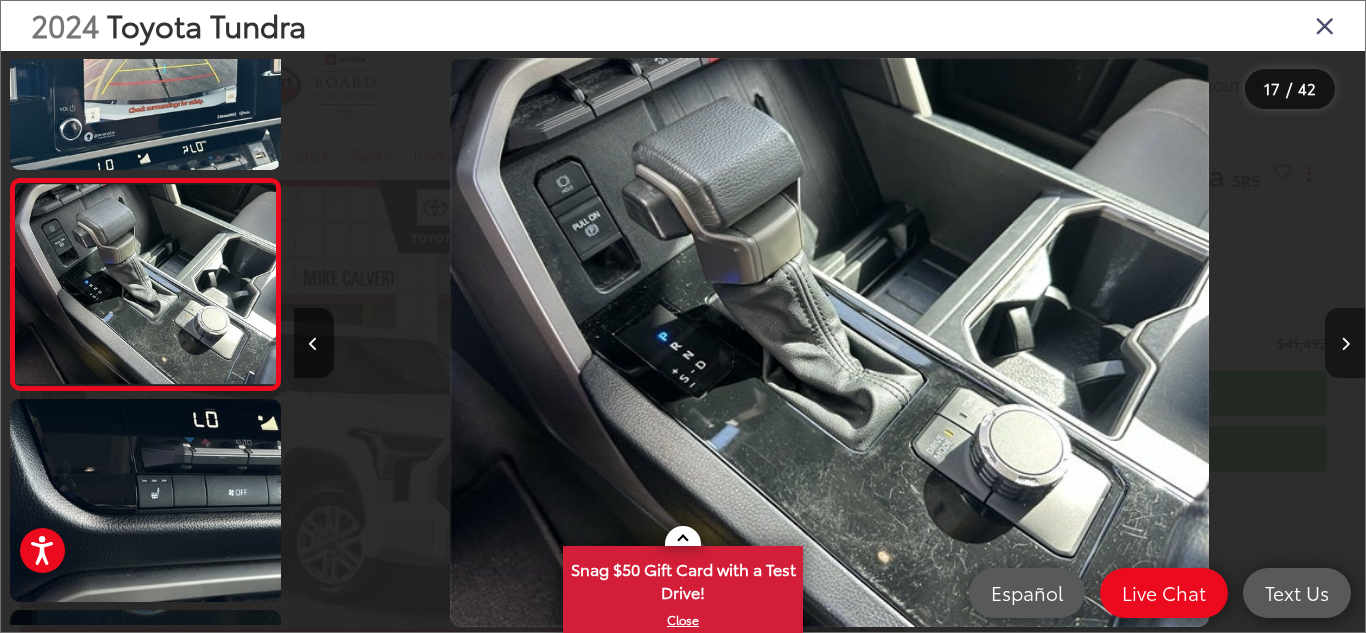 click at bounding box center (1345, 344) 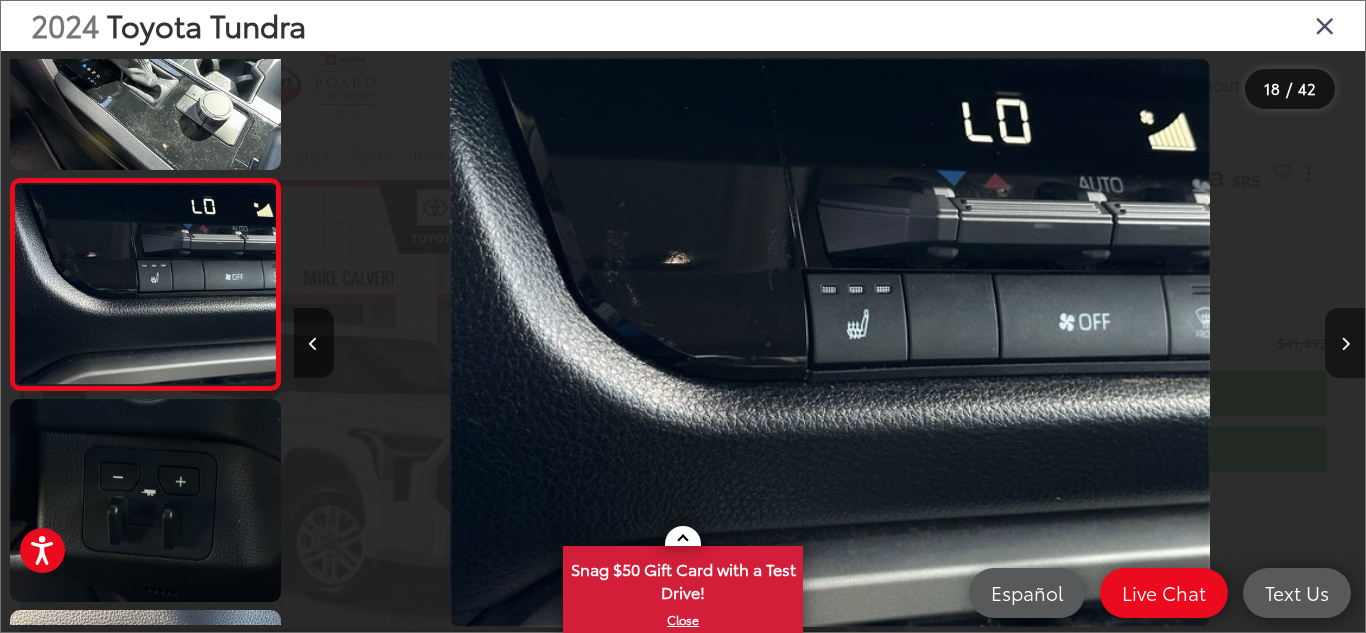 click at bounding box center (1345, 344) 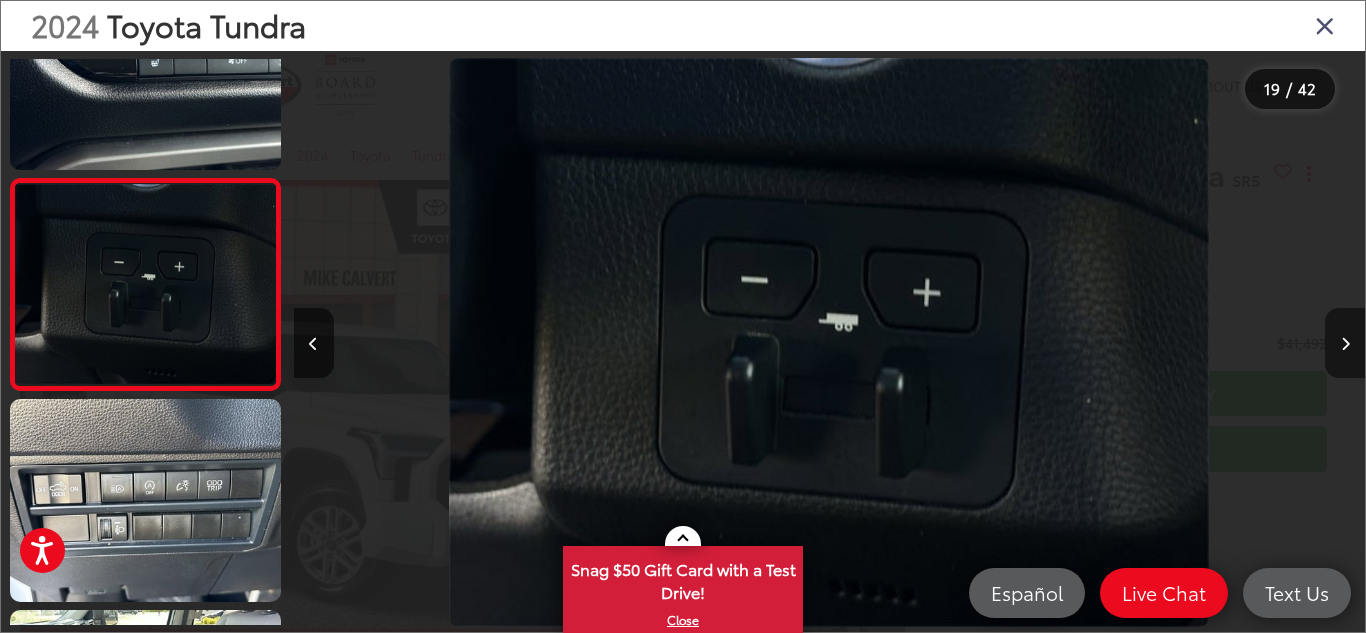 click at bounding box center (1345, 344) 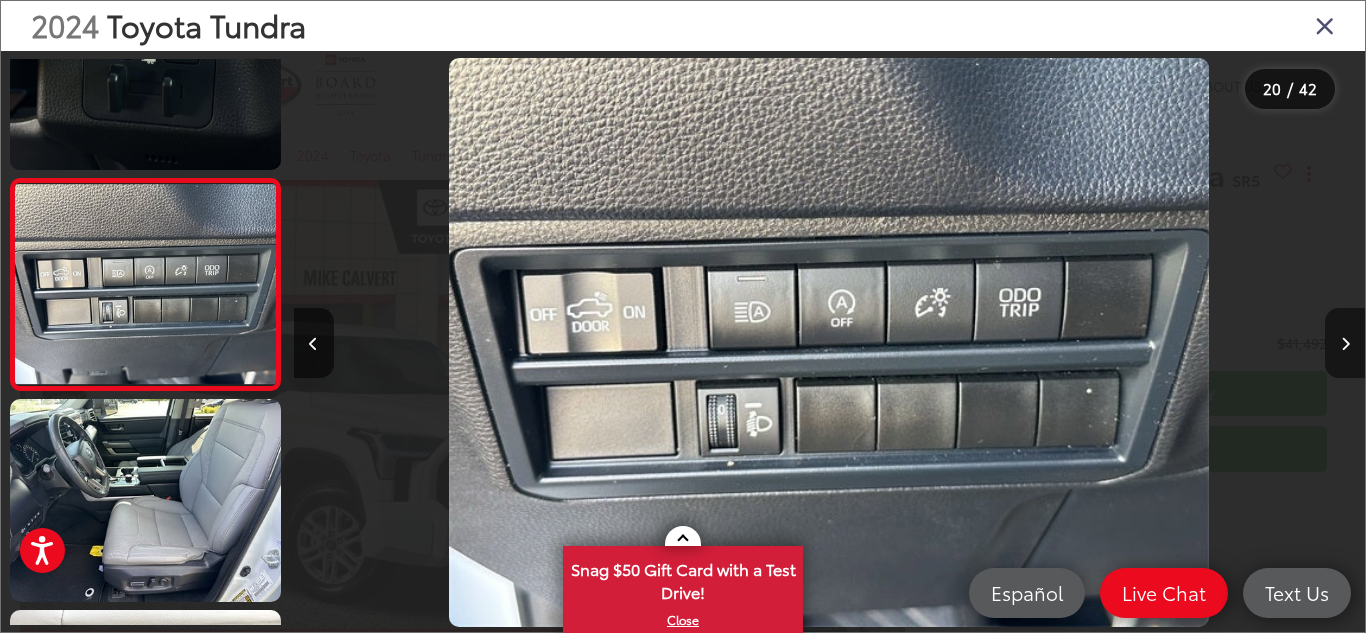 click at bounding box center [1345, 344] 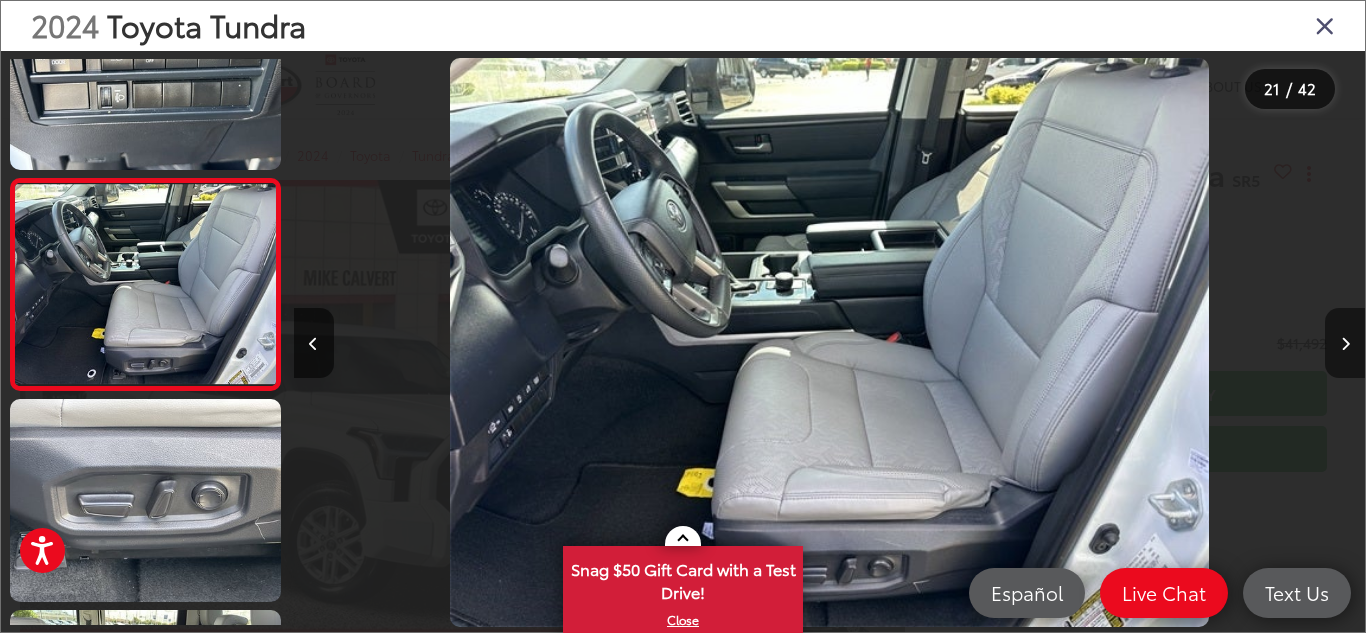 click at bounding box center (1345, 344) 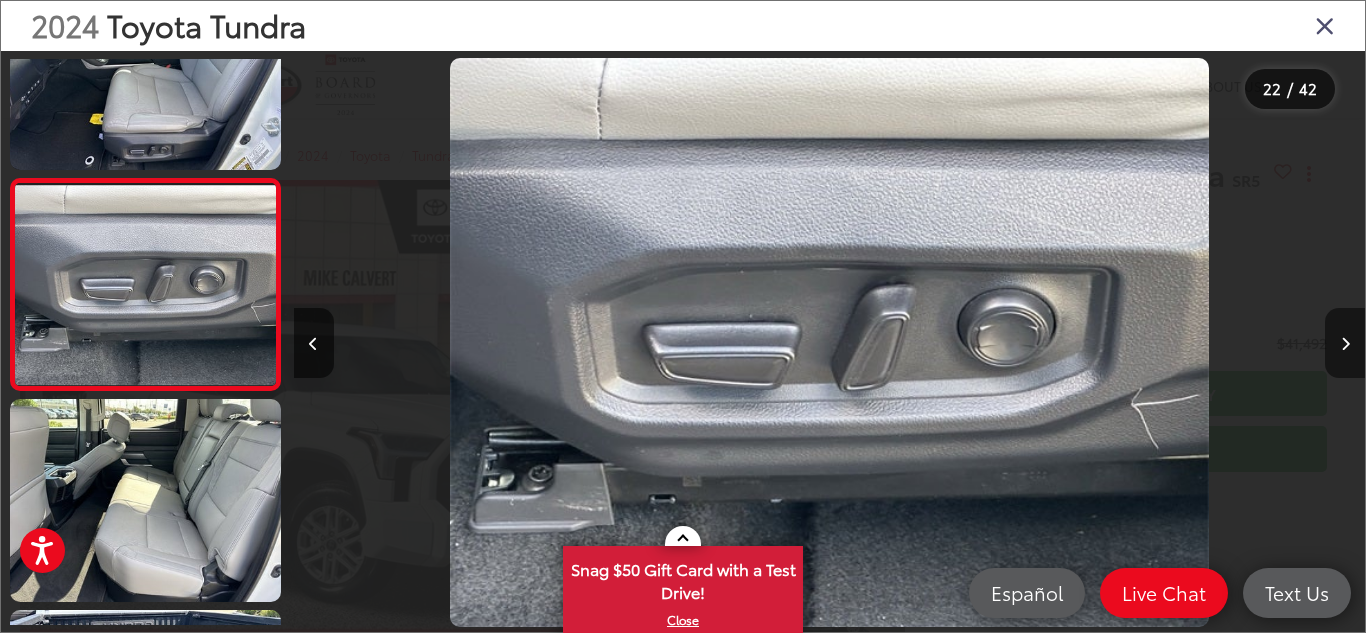 click at bounding box center [1345, 344] 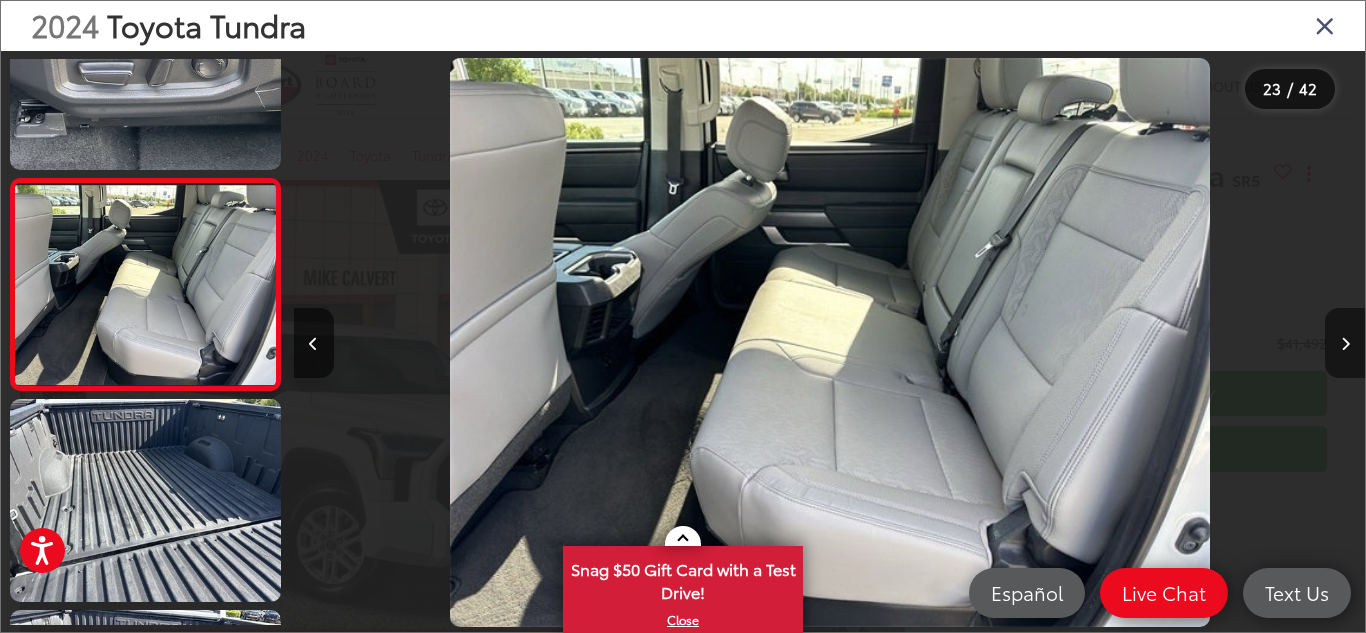 click at bounding box center [1345, 344] 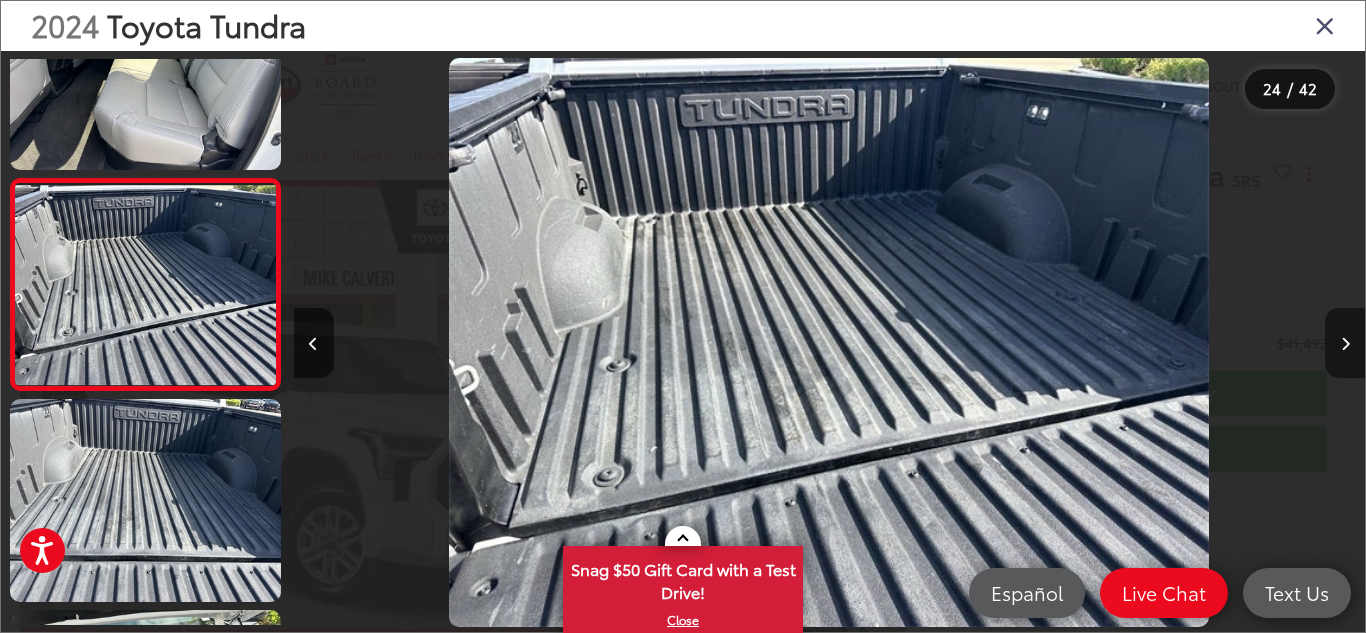 click at bounding box center [1345, 344] 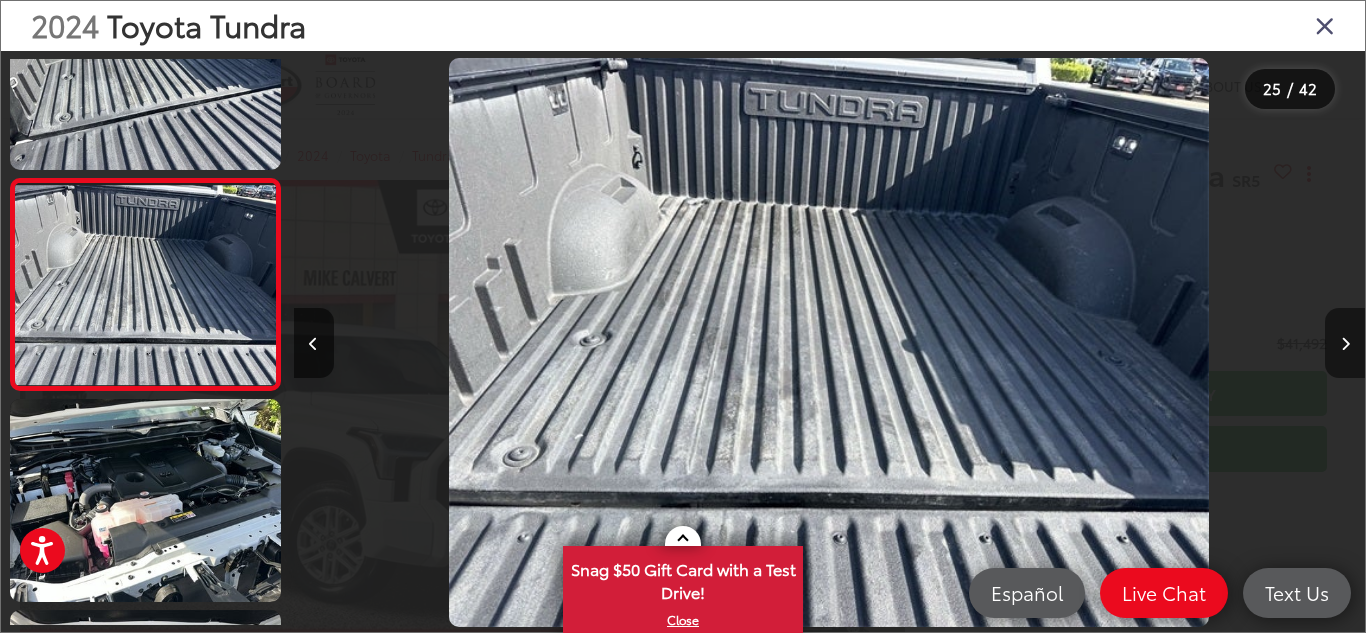 click at bounding box center (1345, 344) 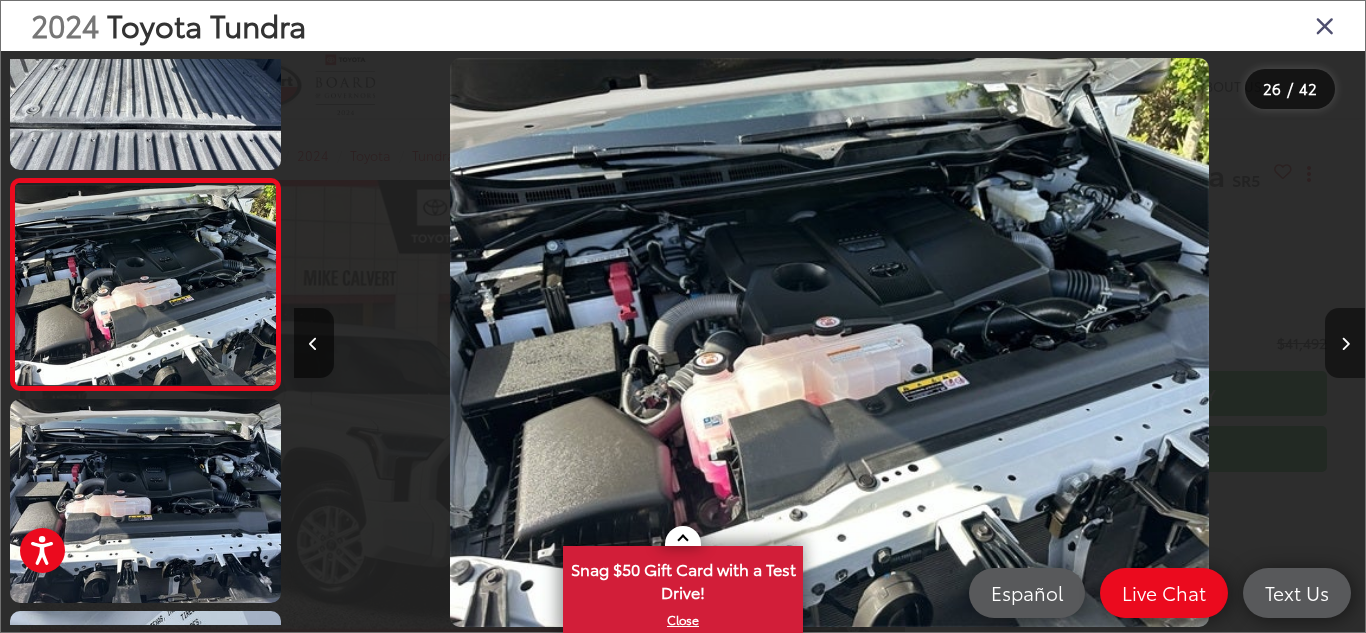 click at bounding box center (1345, 344) 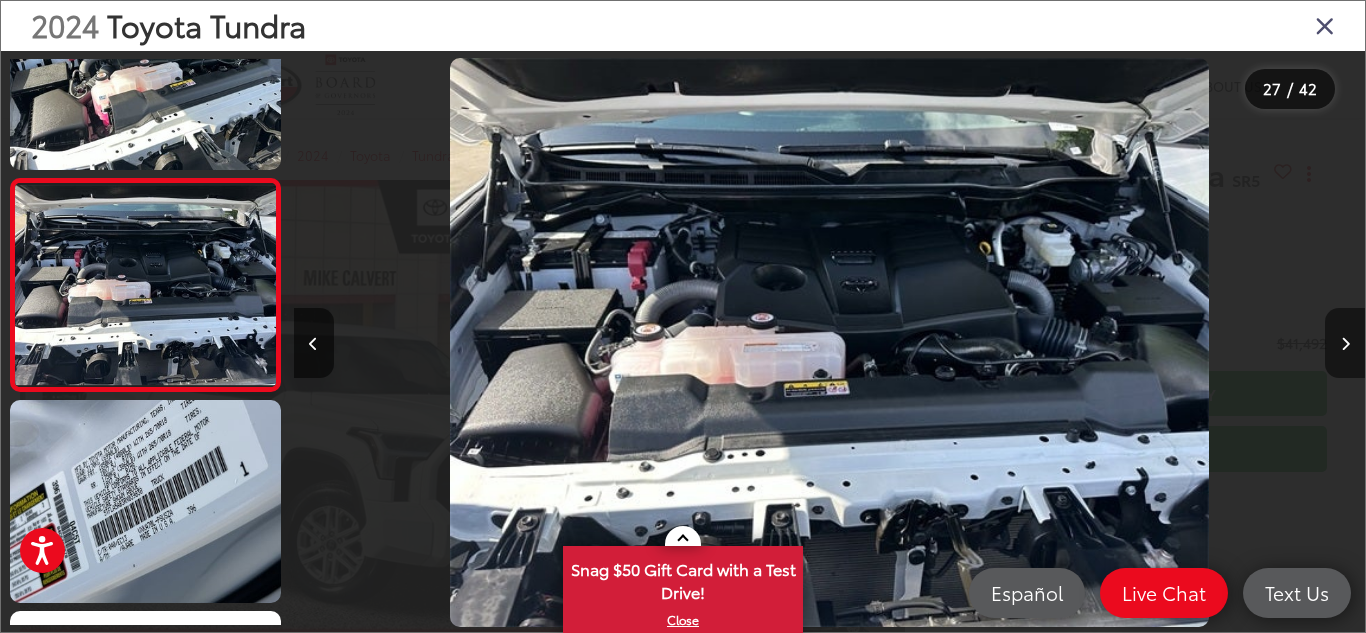 click at bounding box center (1345, 344) 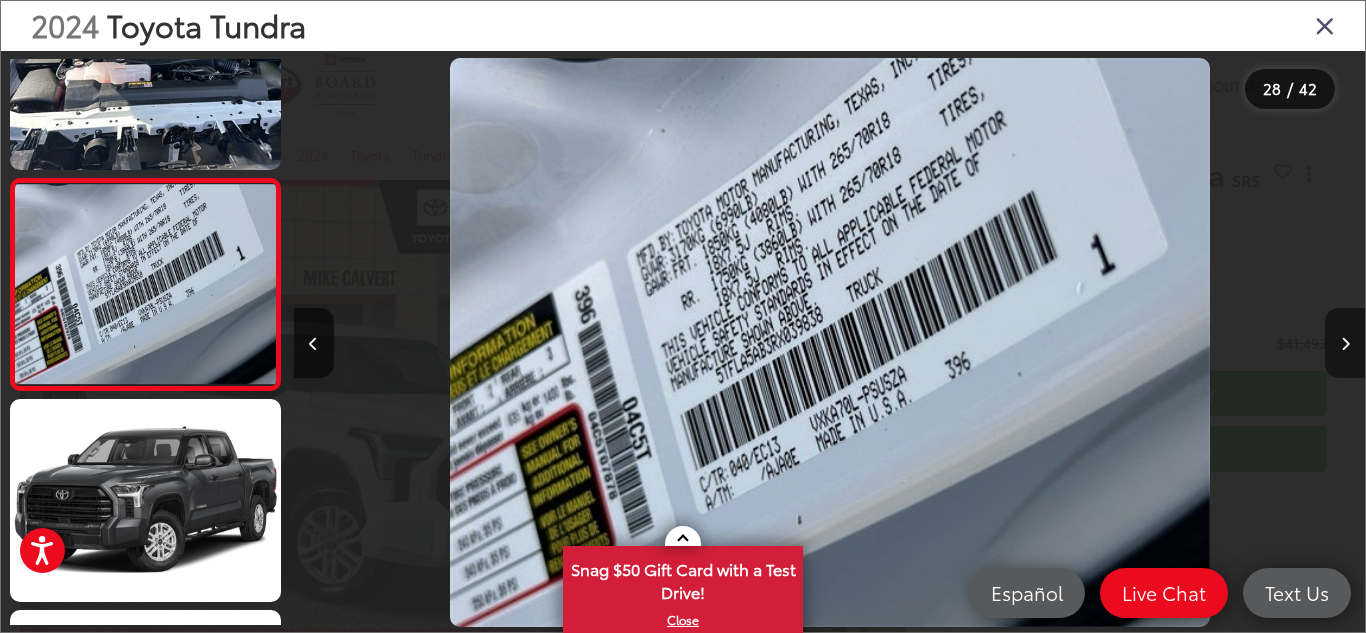 click at bounding box center (1345, 344) 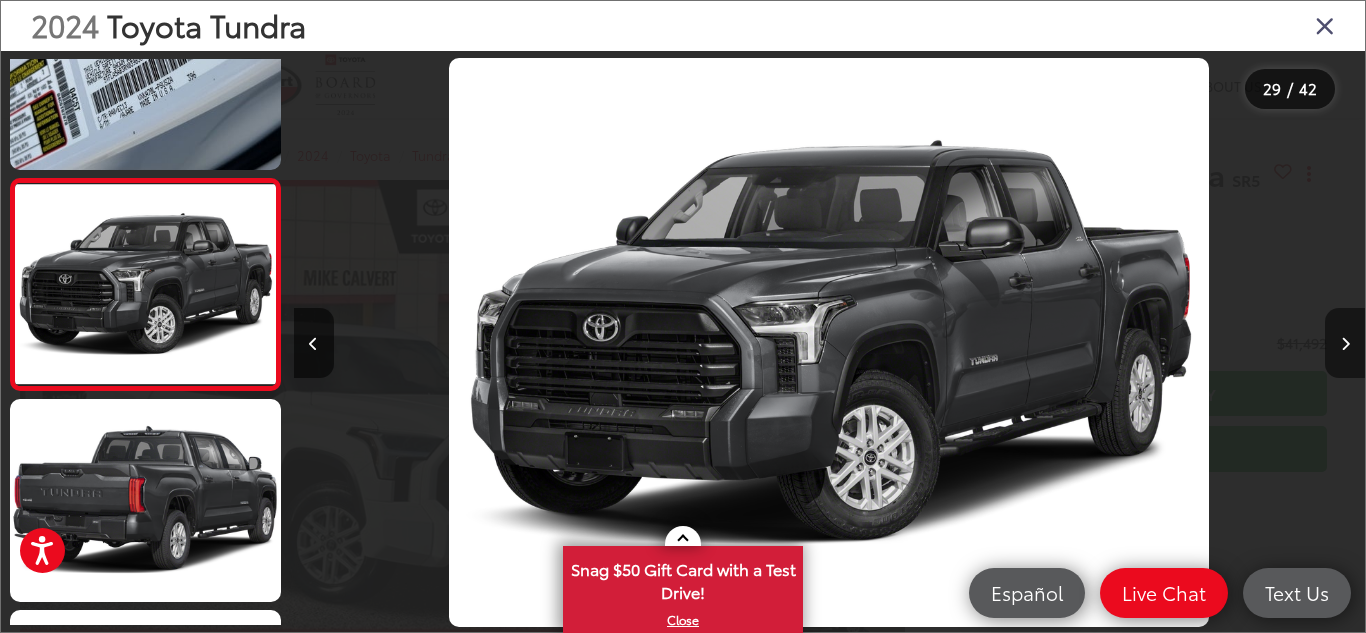 click at bounding box center (1345, 344) 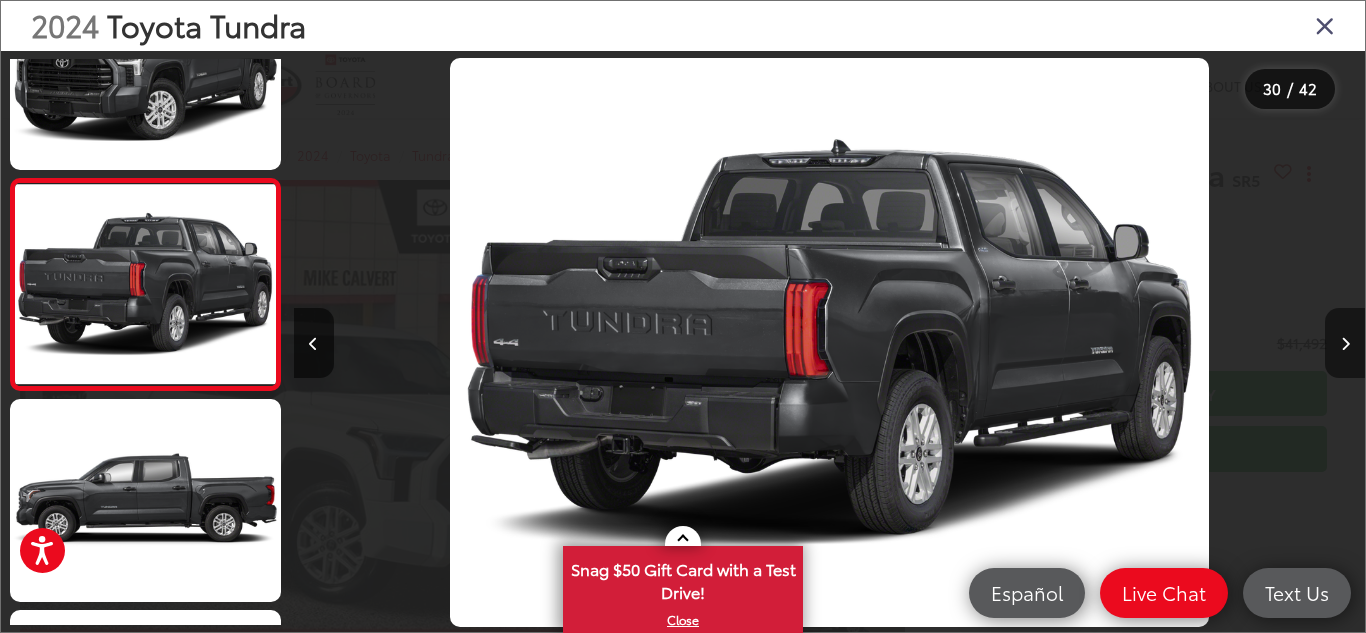 click at bounding box center [1345, 344] 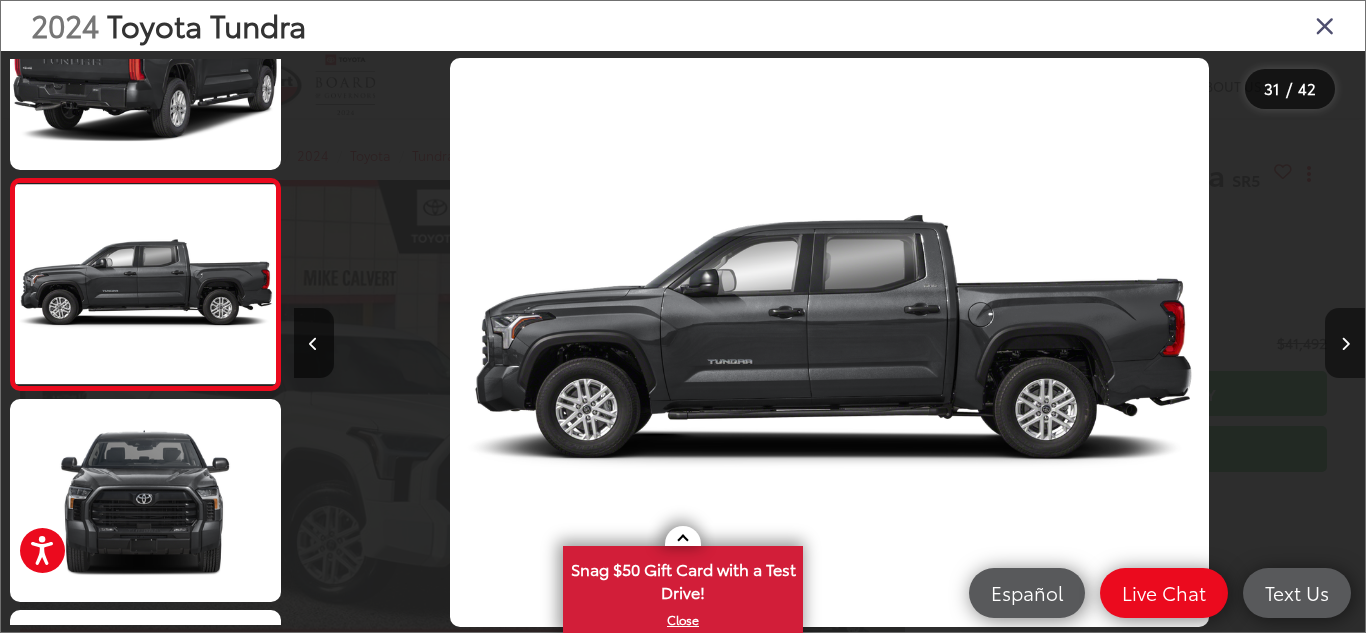 click at bounding box center [1345, 344] 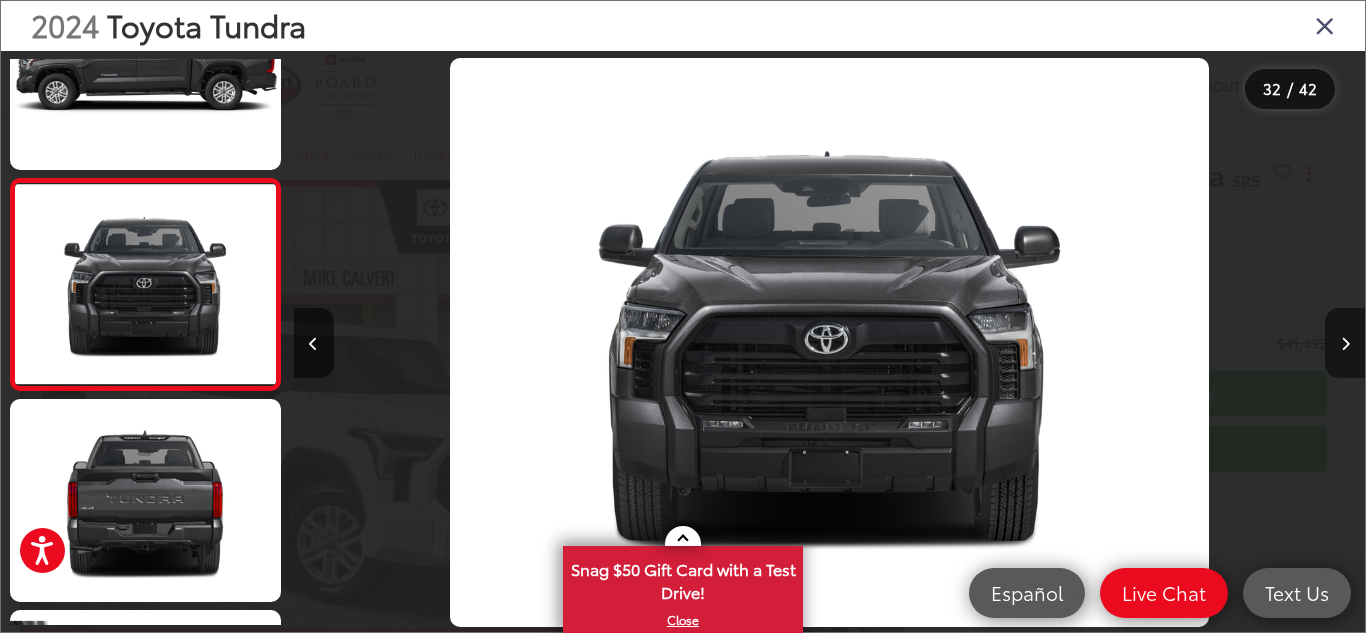 click at bounding box center [1345, 344] 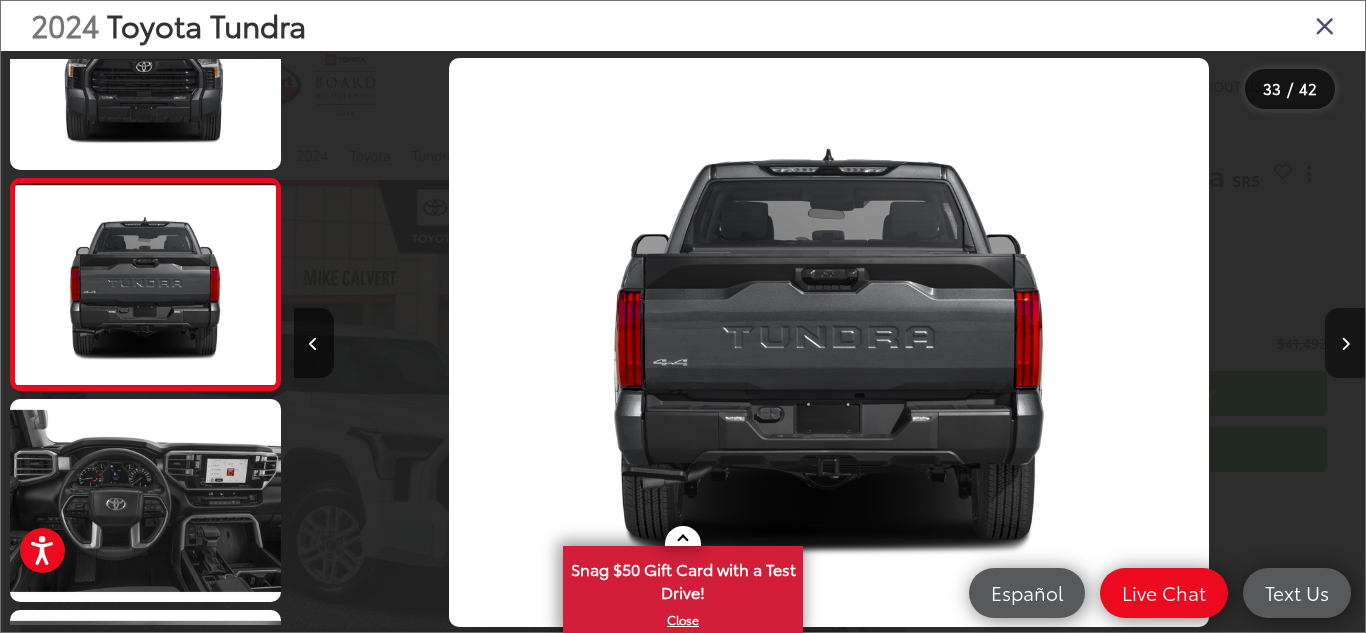 click at bounding box center (1345, 344) 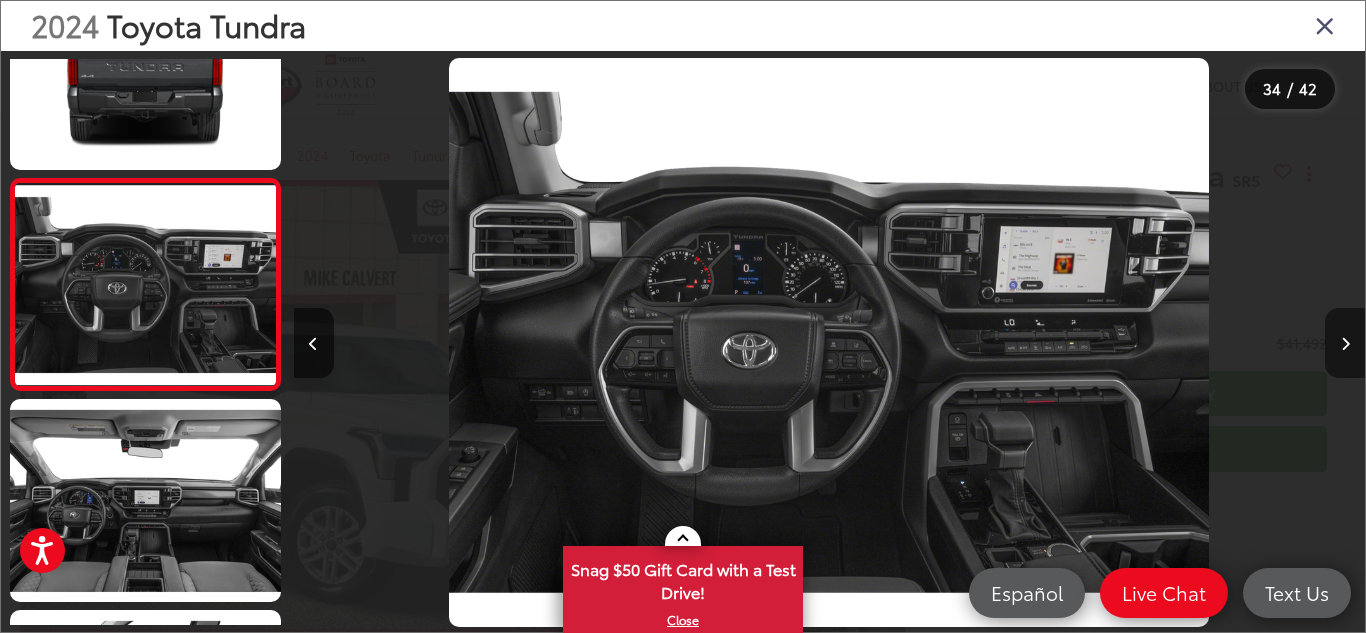 click at bounding box center (1345, 344) 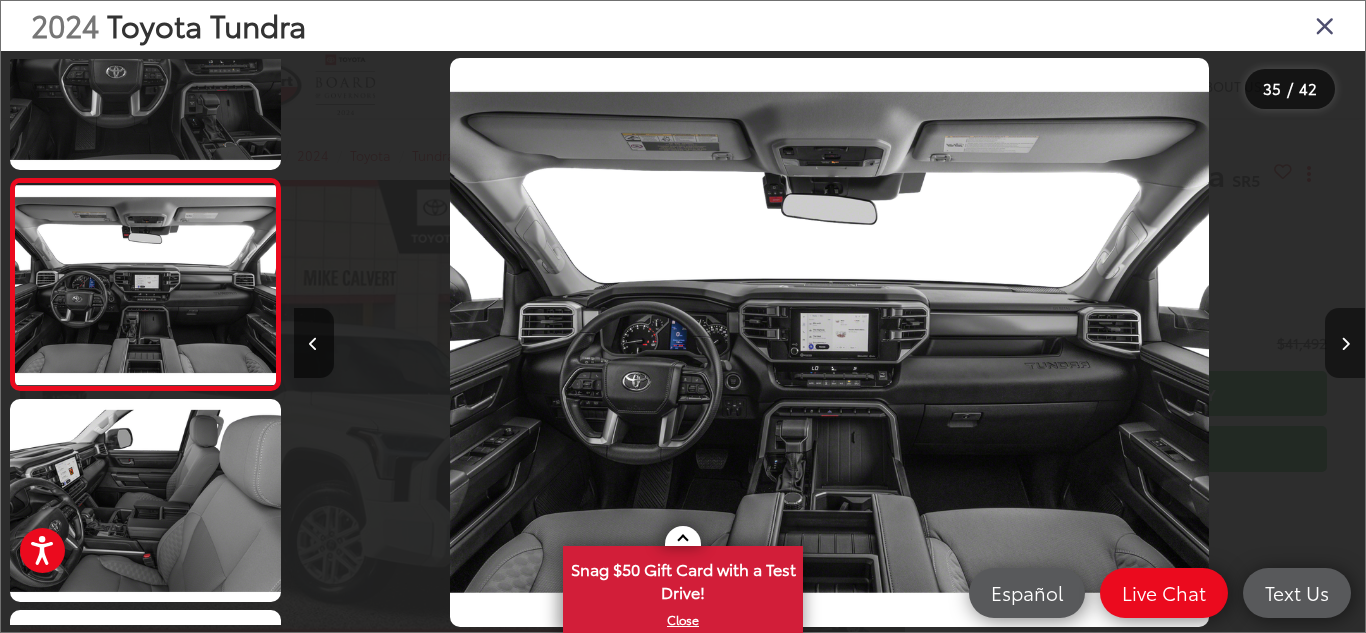 click at bounding box center (1345, 344) 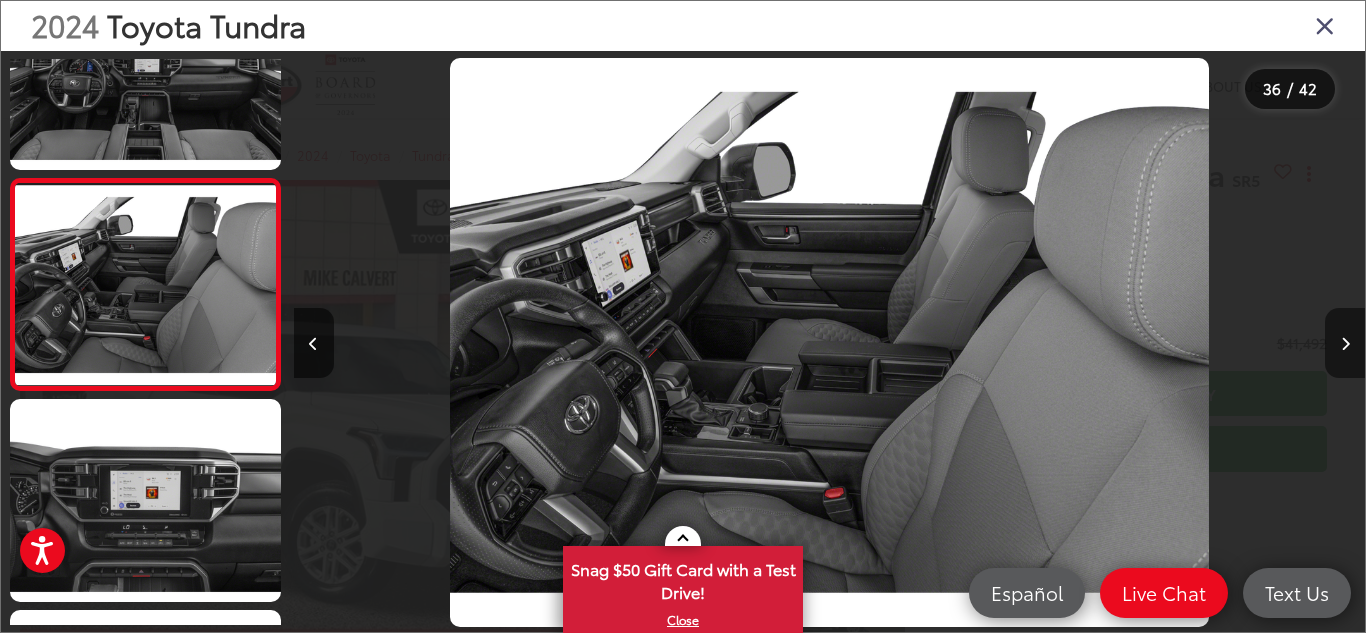 click at bounding box center [1345, 344] 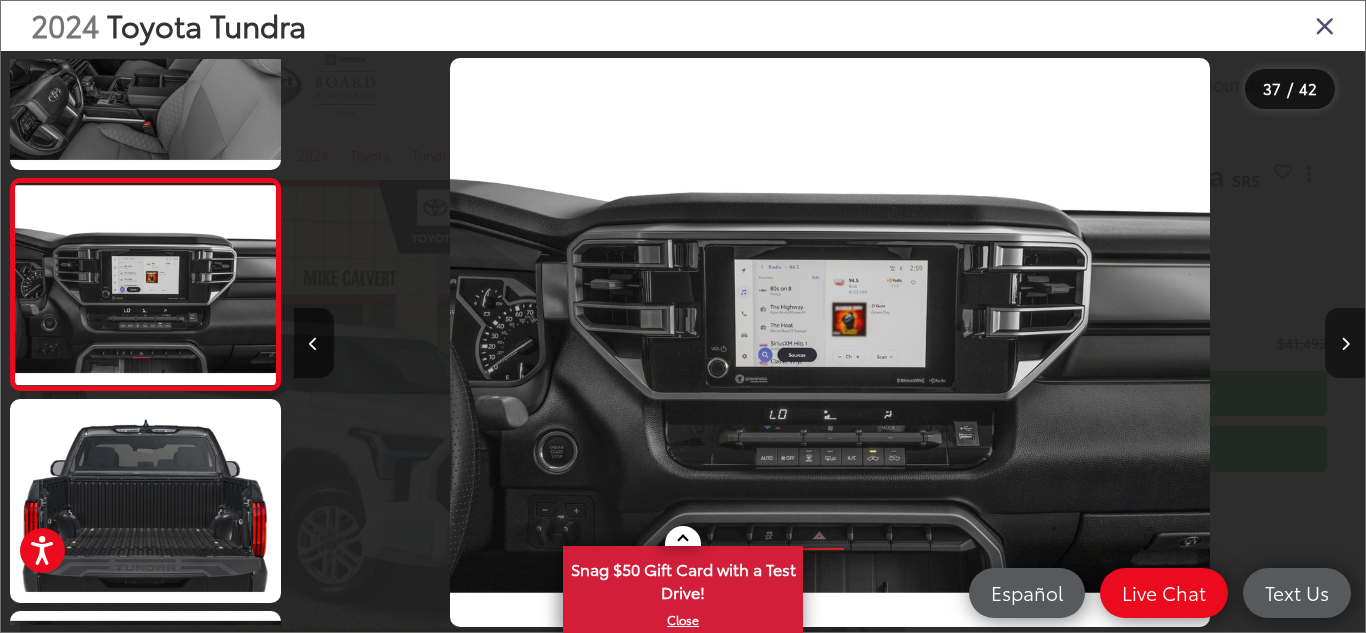 click at bounding box center [1345, 344] 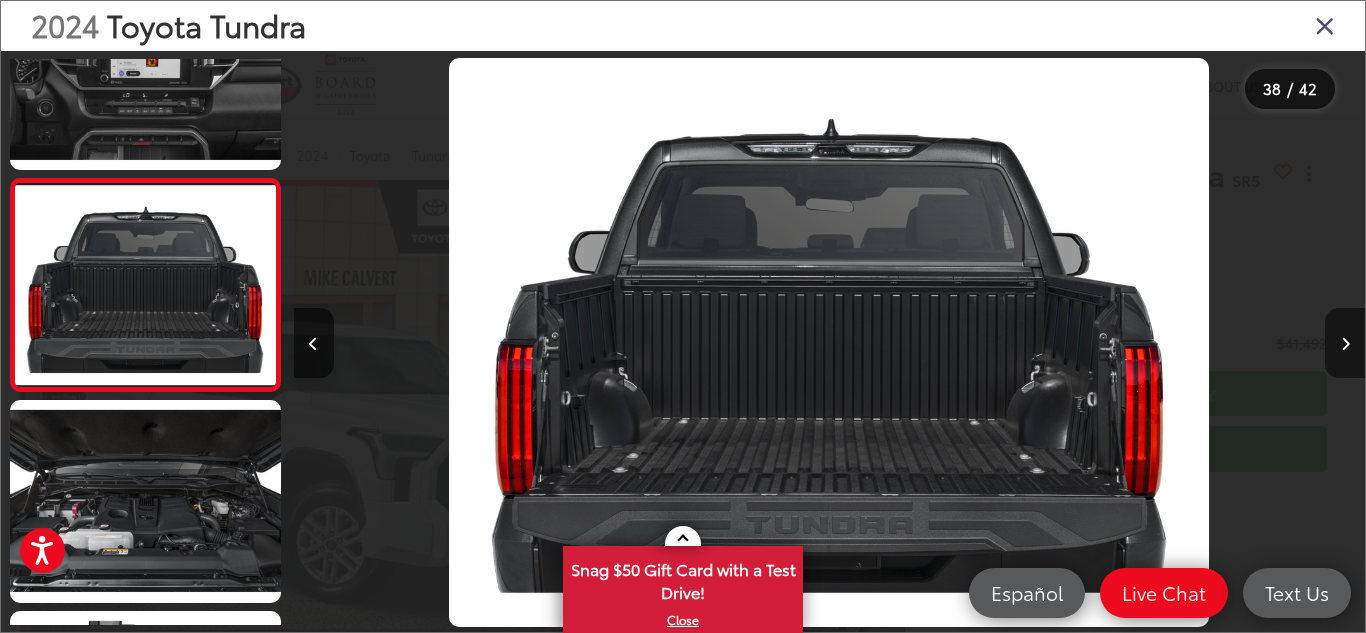 click at bounding box center (1345, 344) 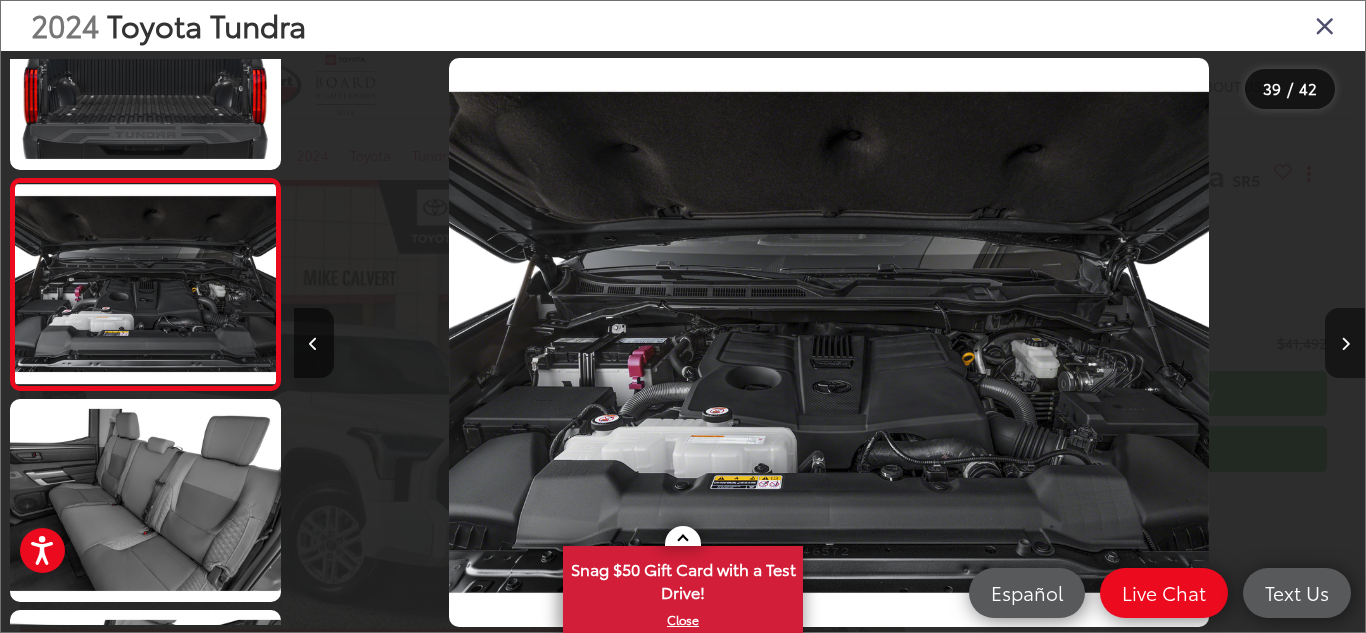 click at bounding box center [1345, 344] 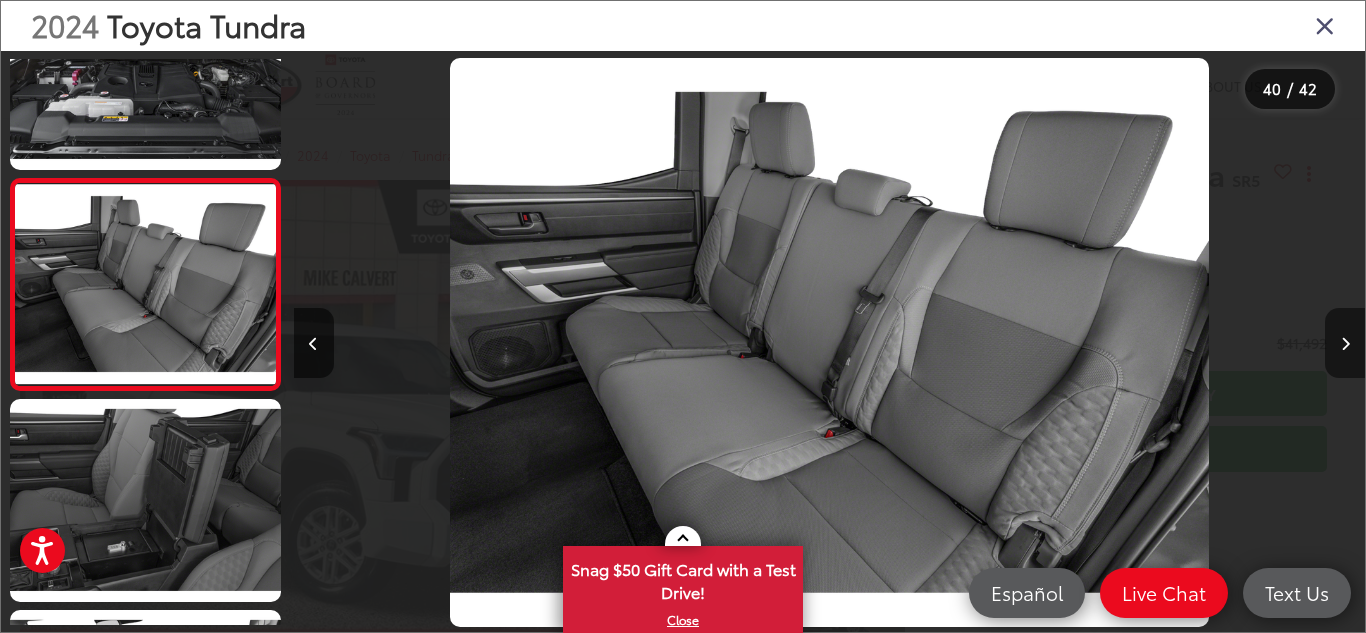 click at bounding box center [1345, 344] 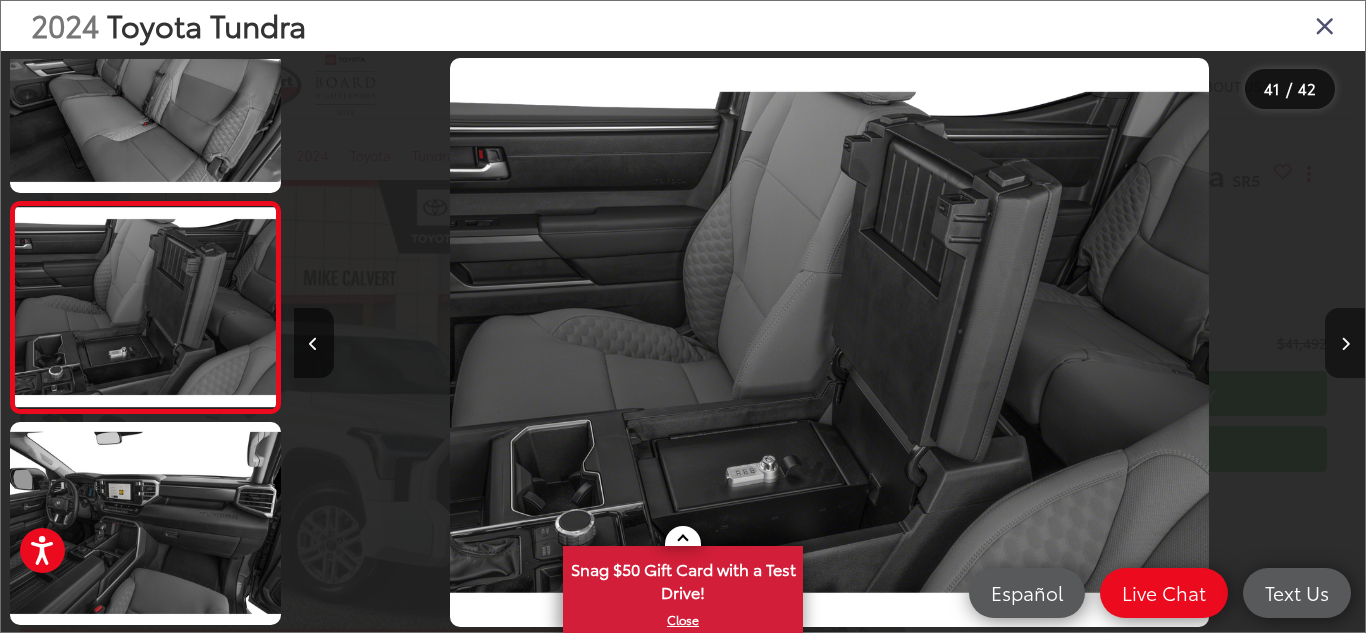 click at bounding box center (1345, 344) 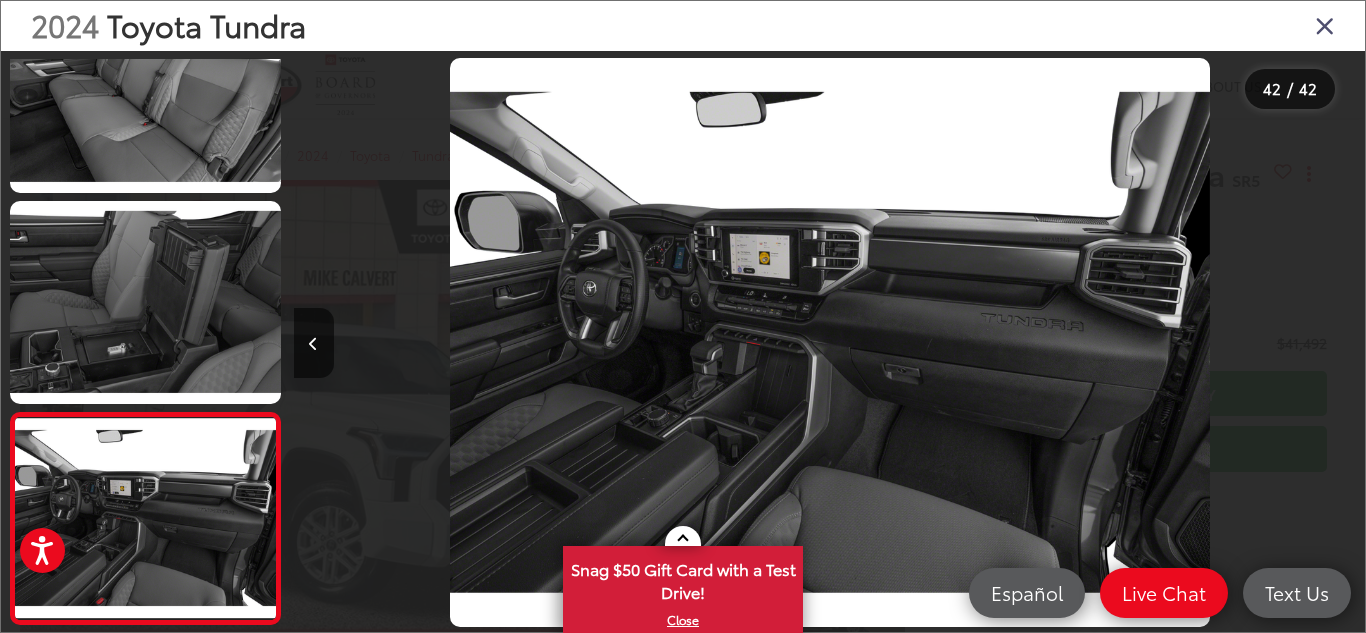 click at bounding box center [1231, 342] 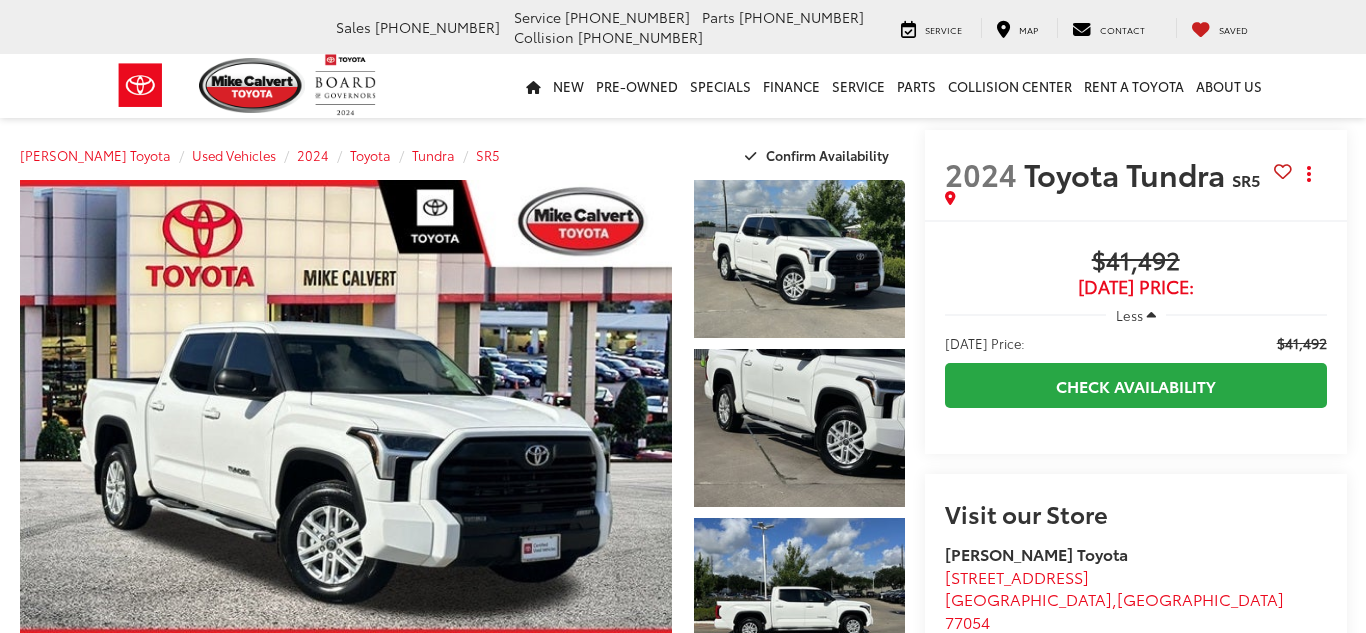 scroll, scrollTop: 0, scrollLeft: 0, axis: both 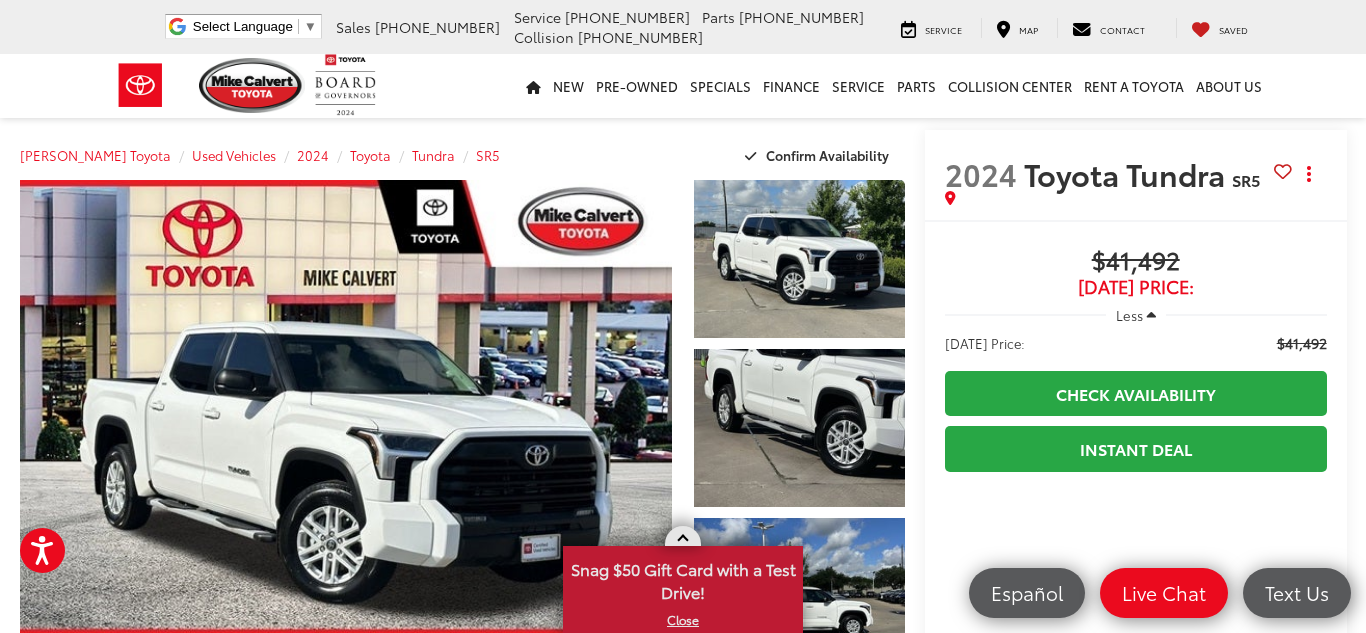 click at bounding box center (683, 537) 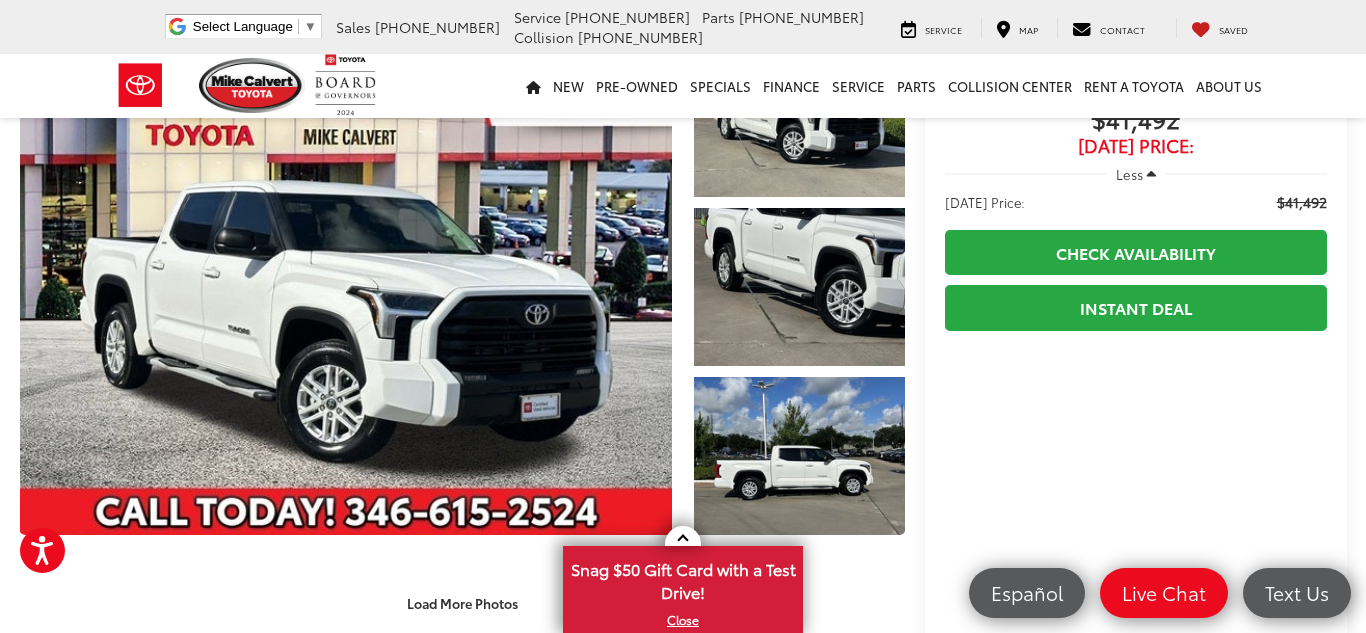 scroll, scrollTop: 156, scrollLeft: 0, axis: vertical 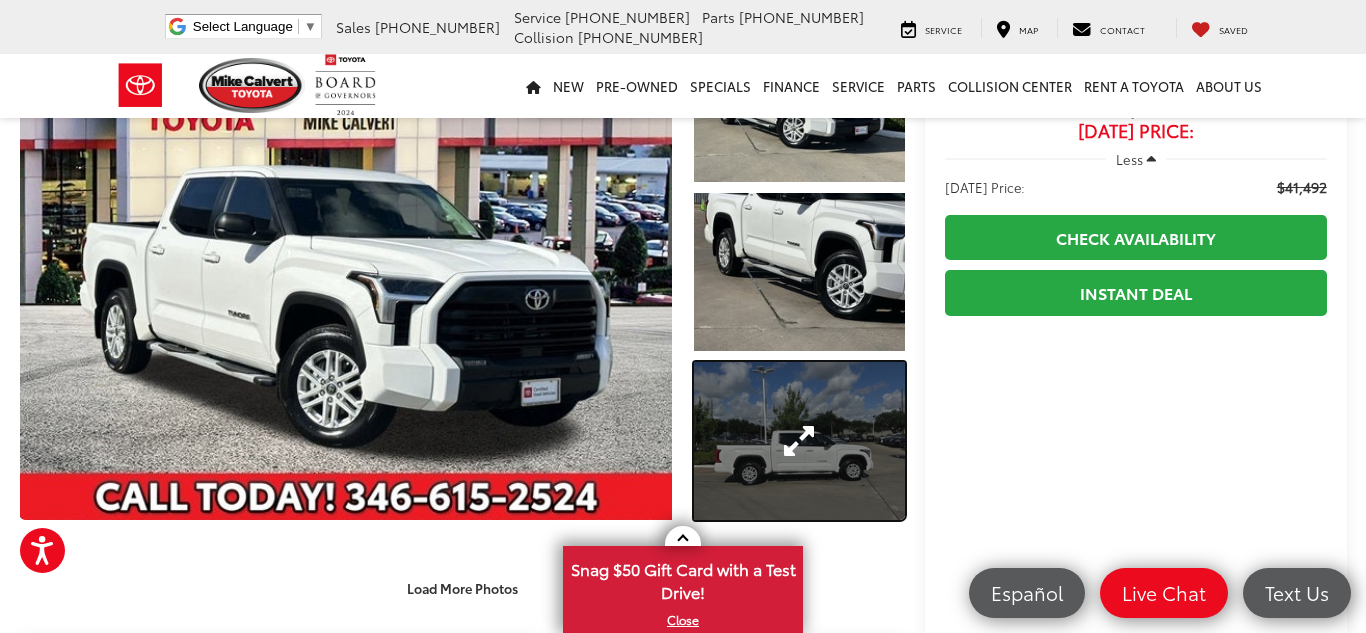click at bounding box center (799, 441) 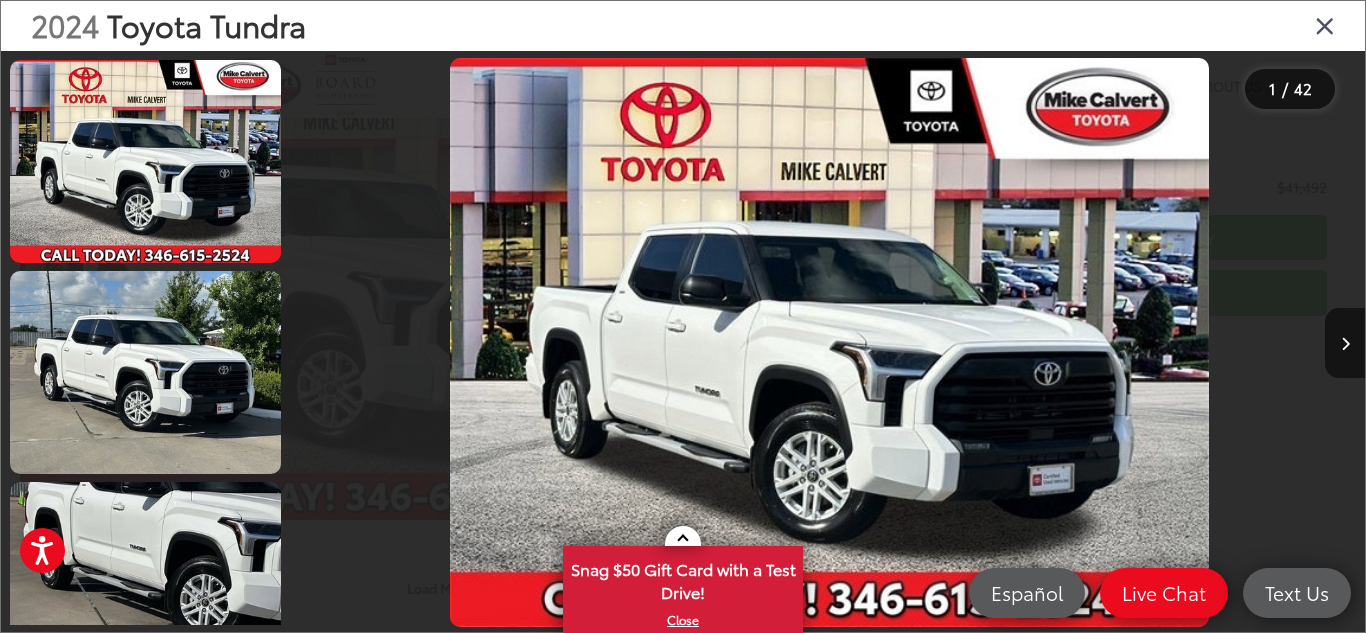 scroll, scrollTop: 508, scrollLeft: 0, axis: vertical 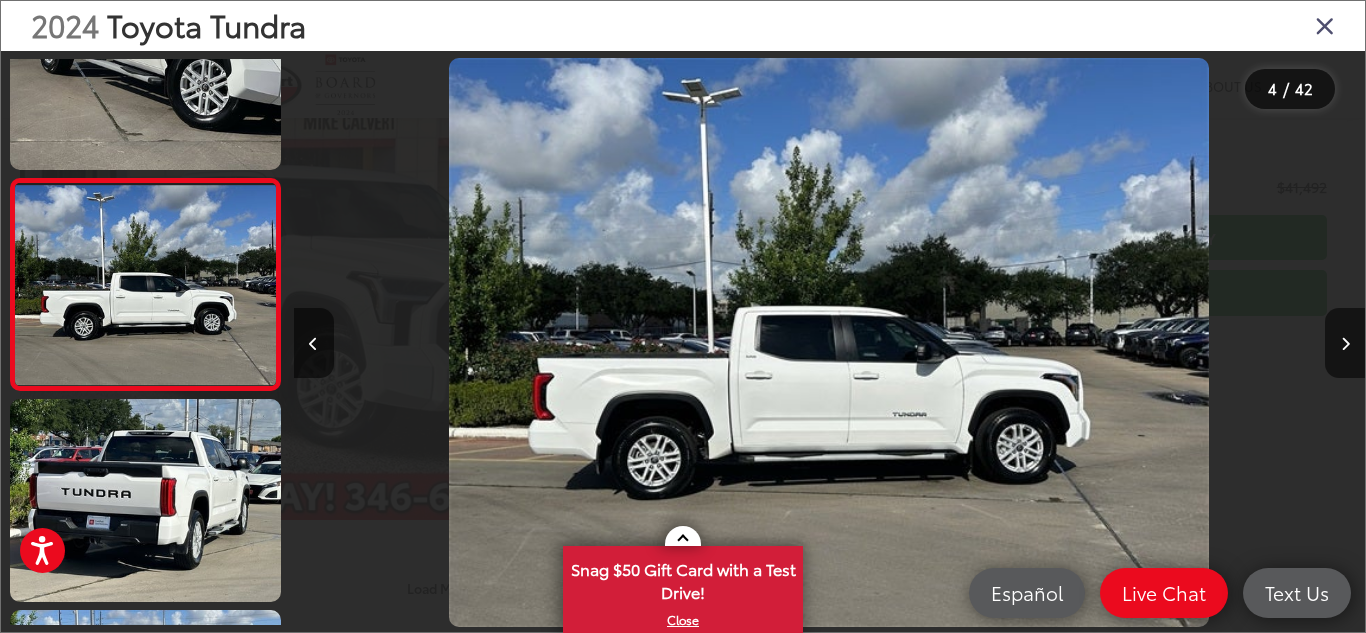 click at bounding box center (829, 343) 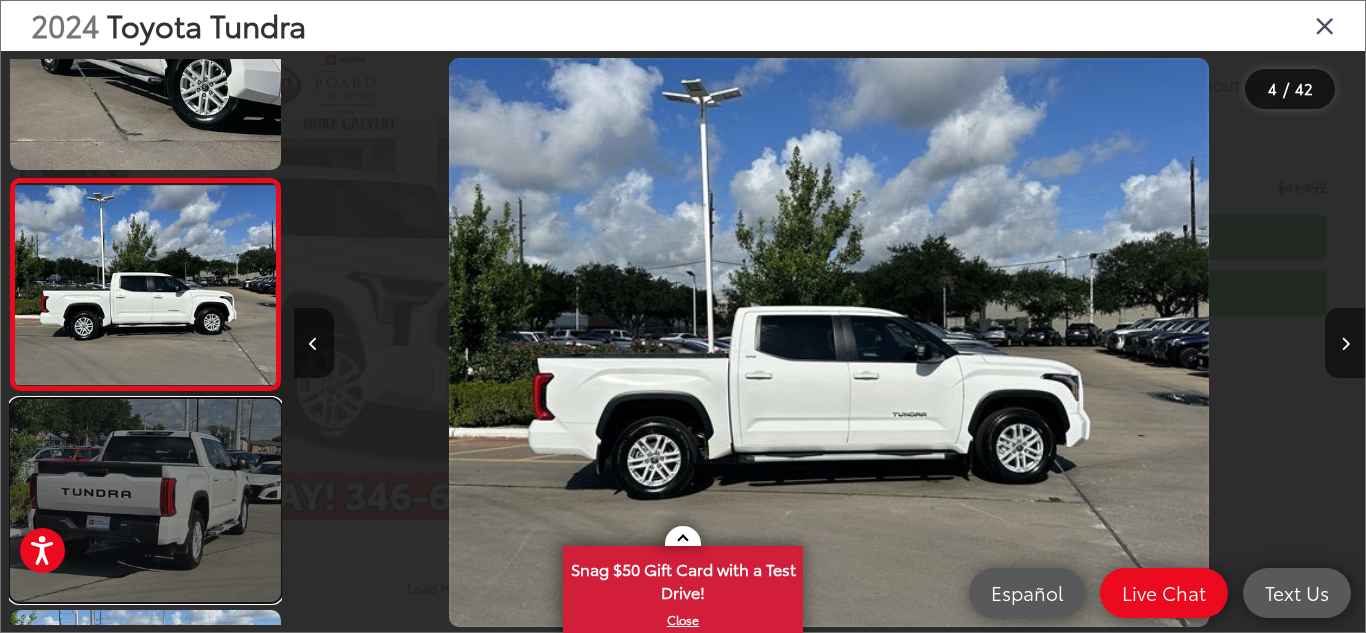 click at bounding box center [145, 500] 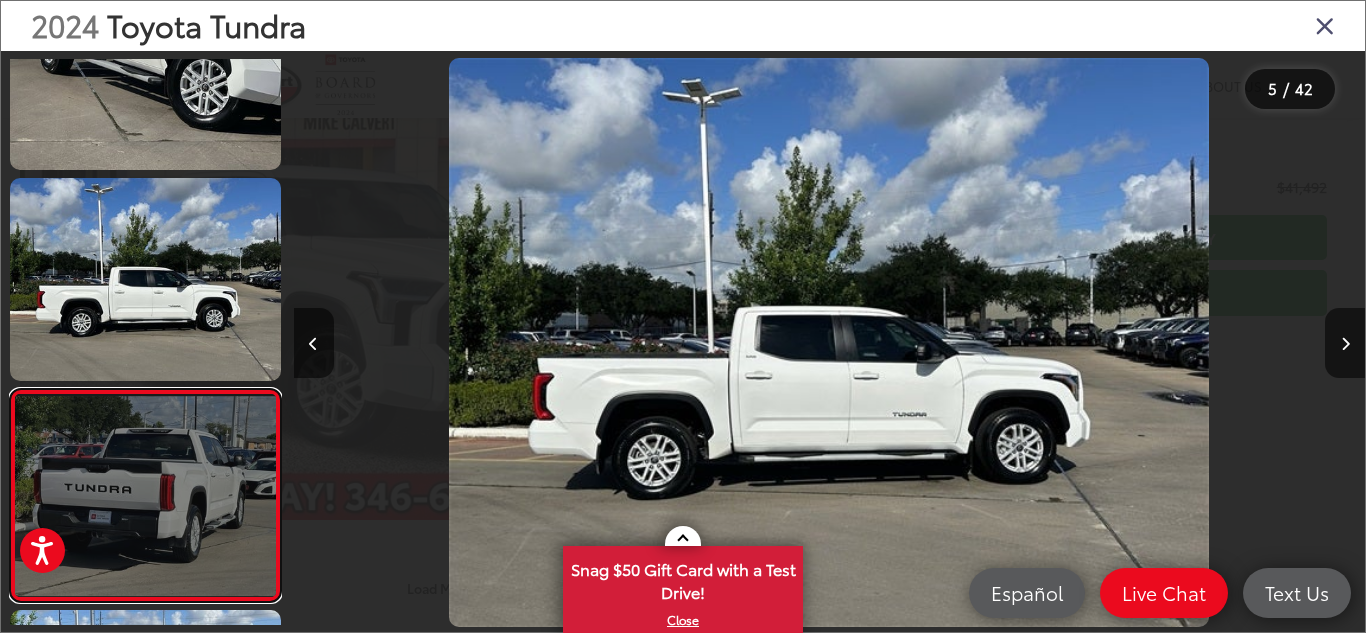 scroll, scrollTop: 0, scrollLeft: 3673, axis: horizontal 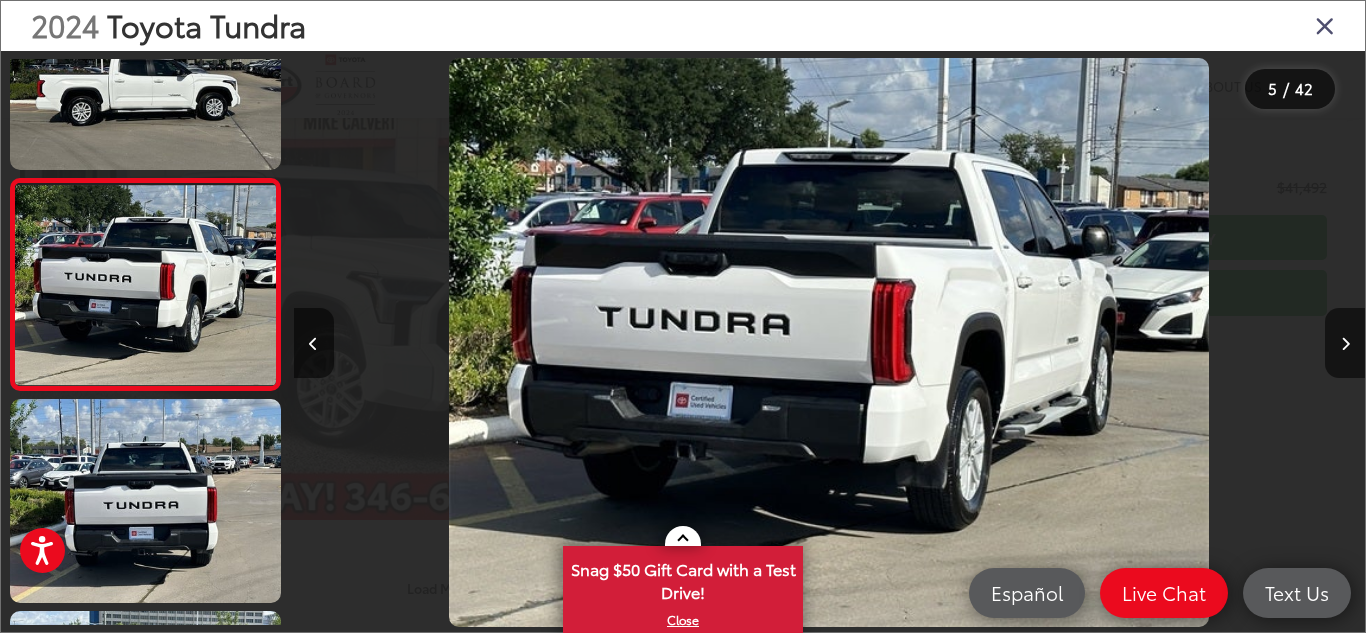 click at bounding box center (1325, 25) 